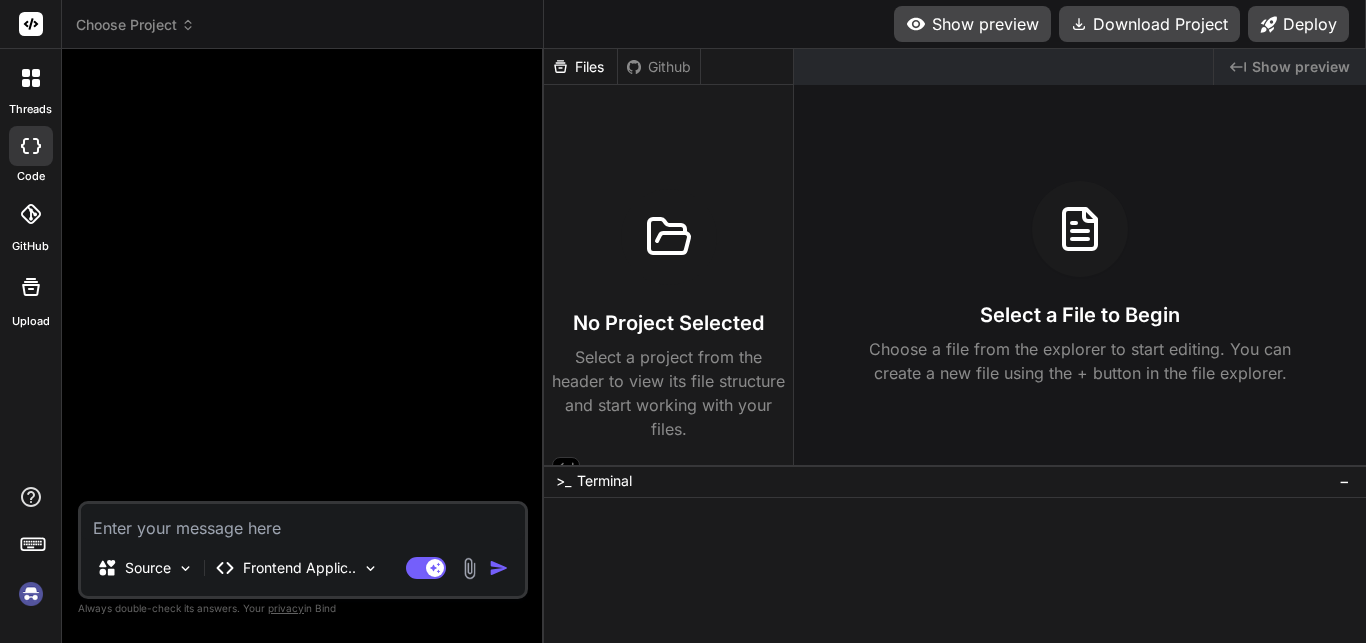 scroll, scrollTop: 0, scrollLeft: 0, axis: both 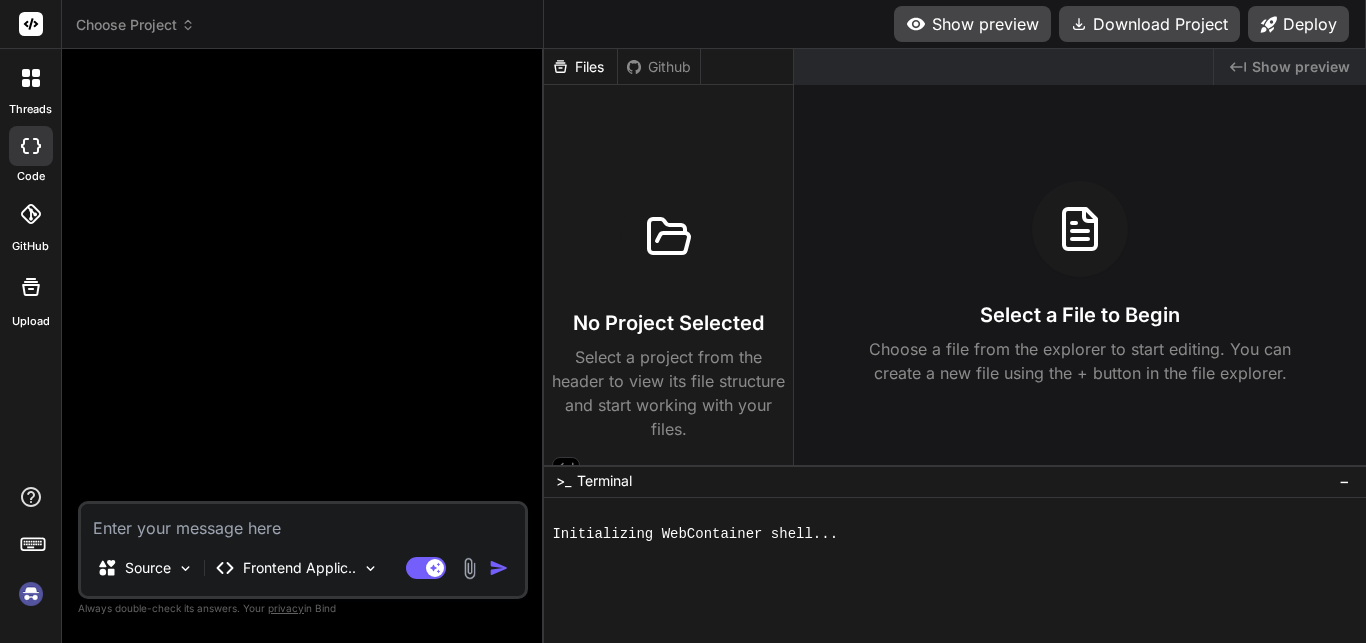 click at bounding box center [31, 594] 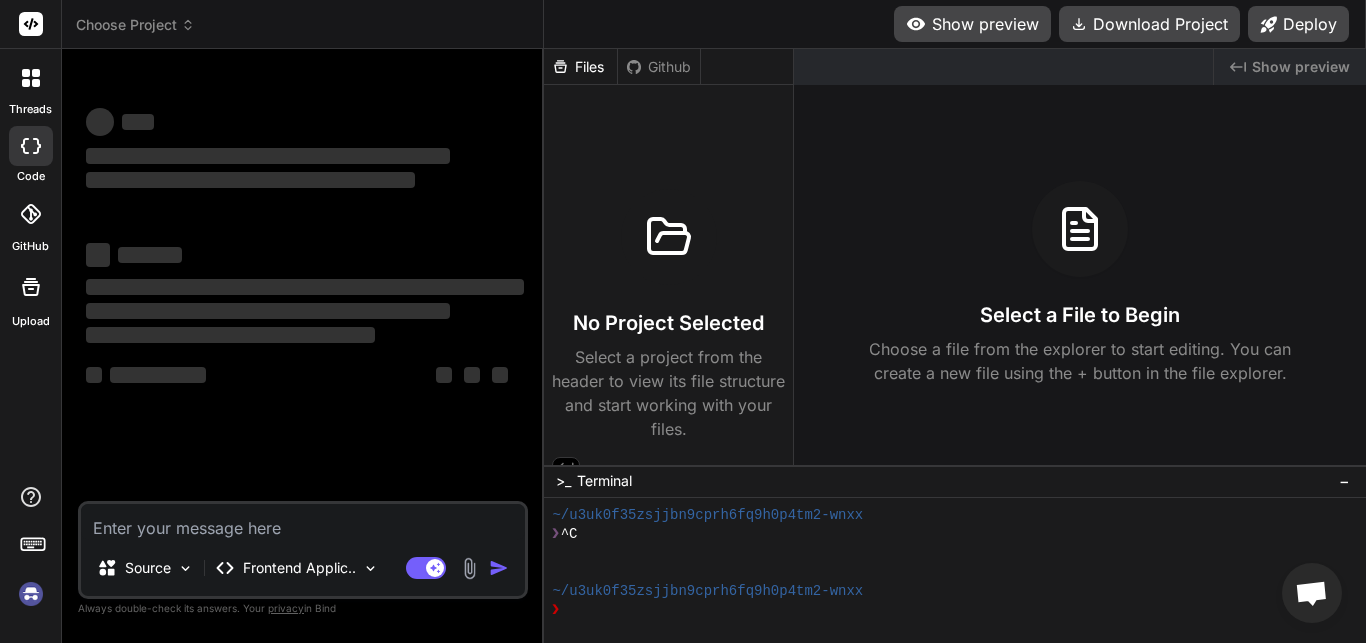 scroll, scrollTop: 38, scrollLeft: 0, axis: vertical 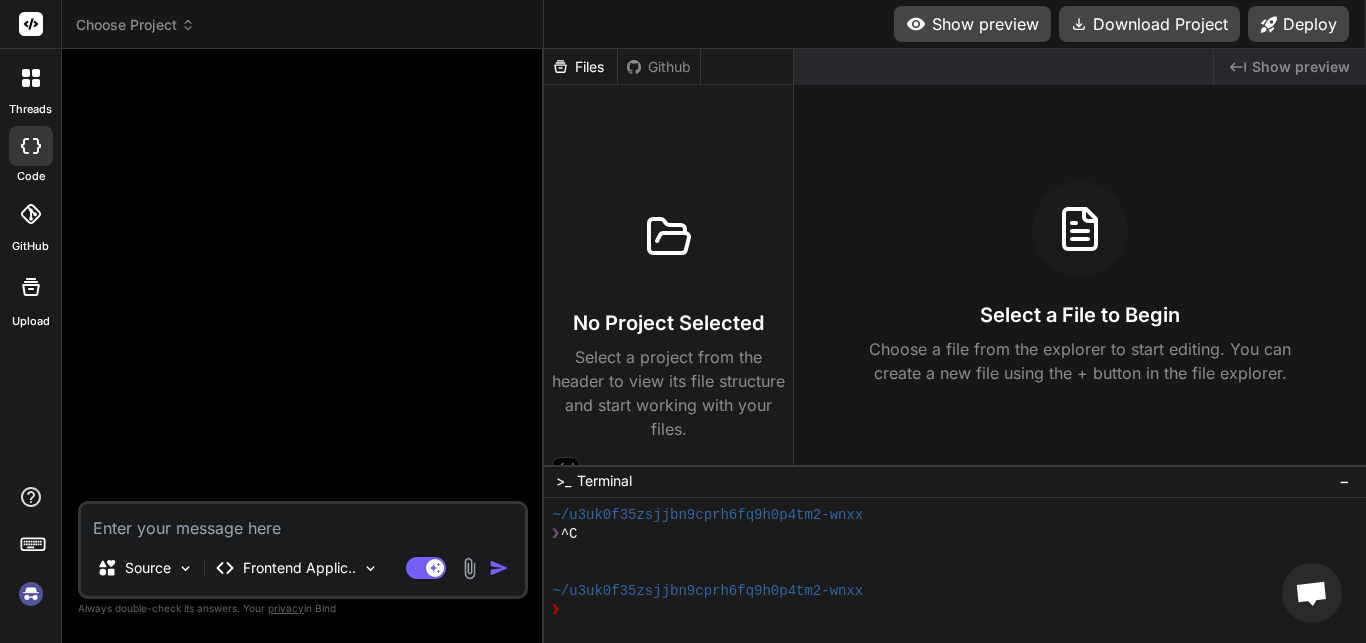 click at bounding box center [31, 594] 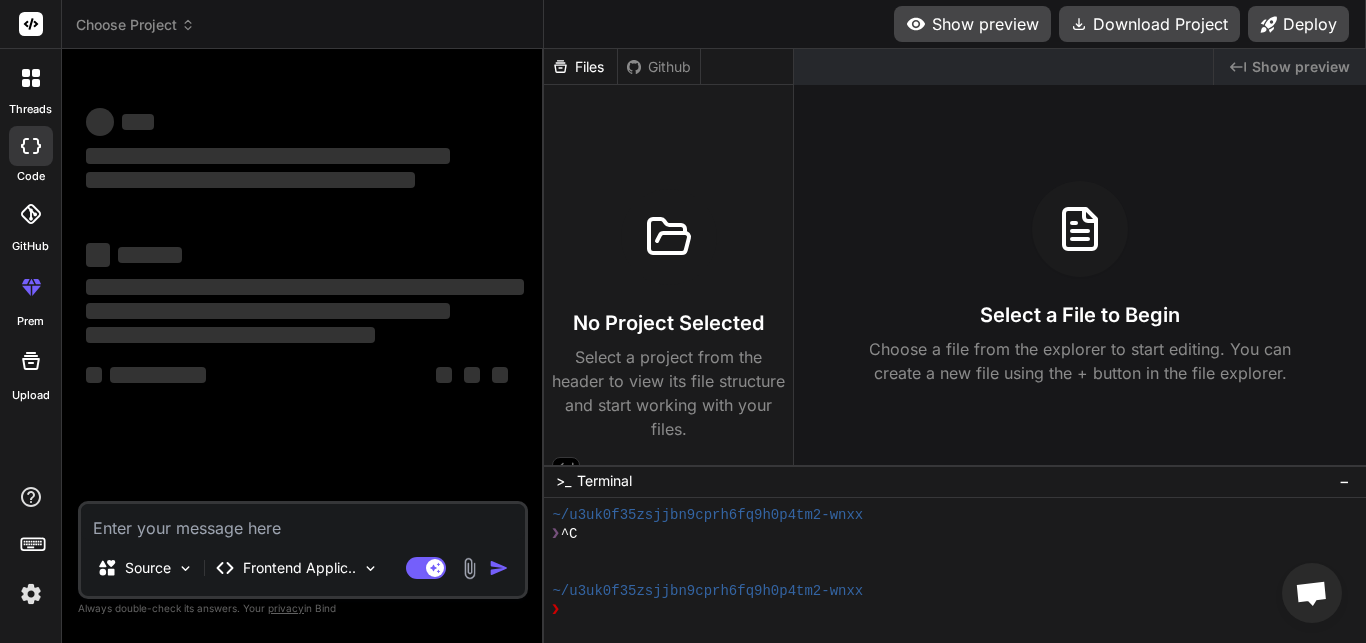 click at bounding box center (303, 522) 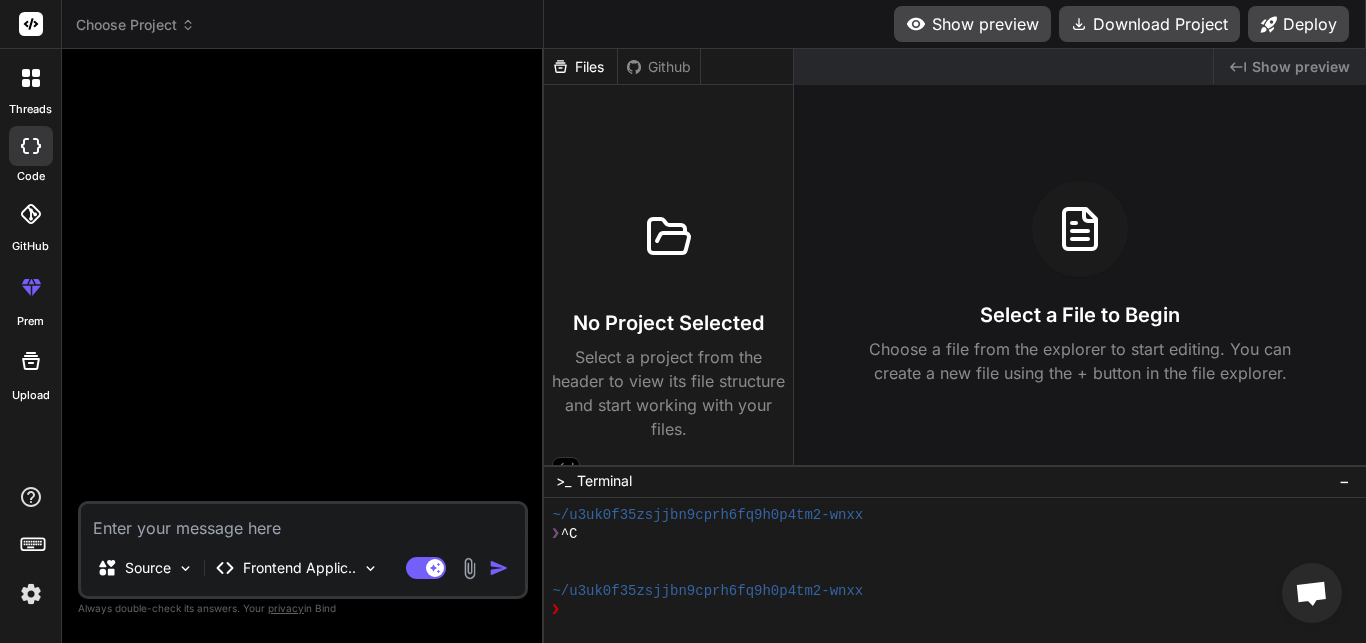 paste on "https://app.getbind.co/ide?state=activate_ide" 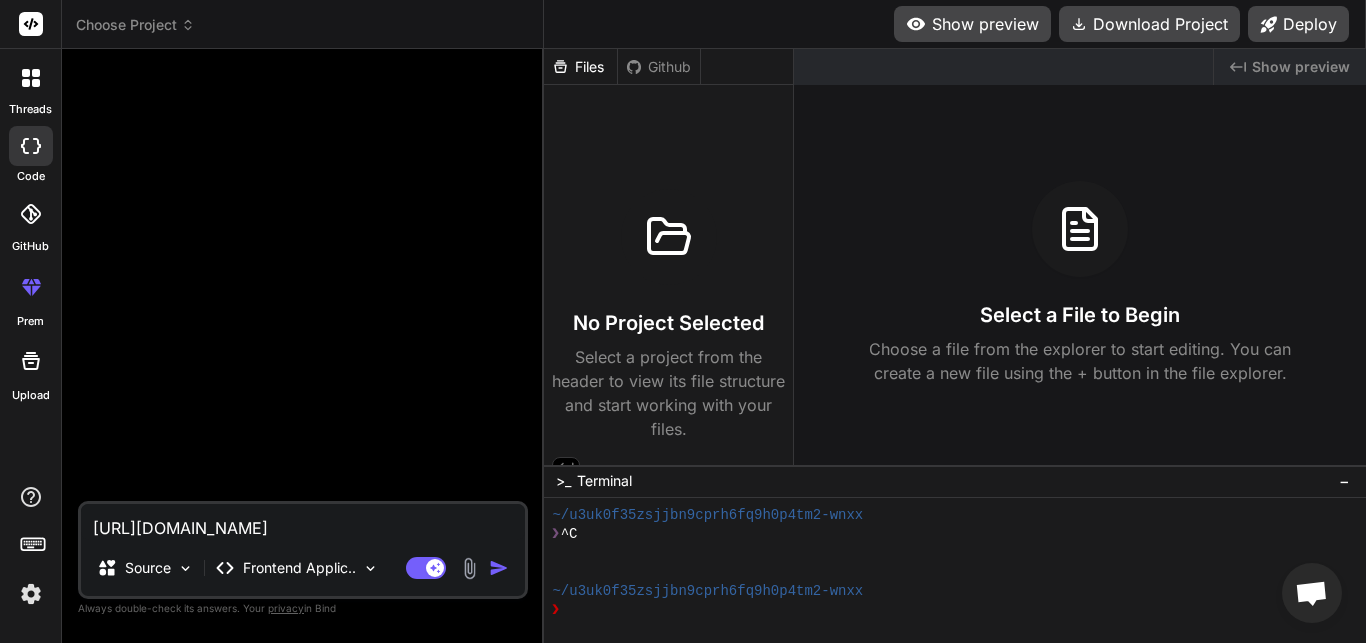 type on "https://app.getbind.co/ide?state=activate_ide" 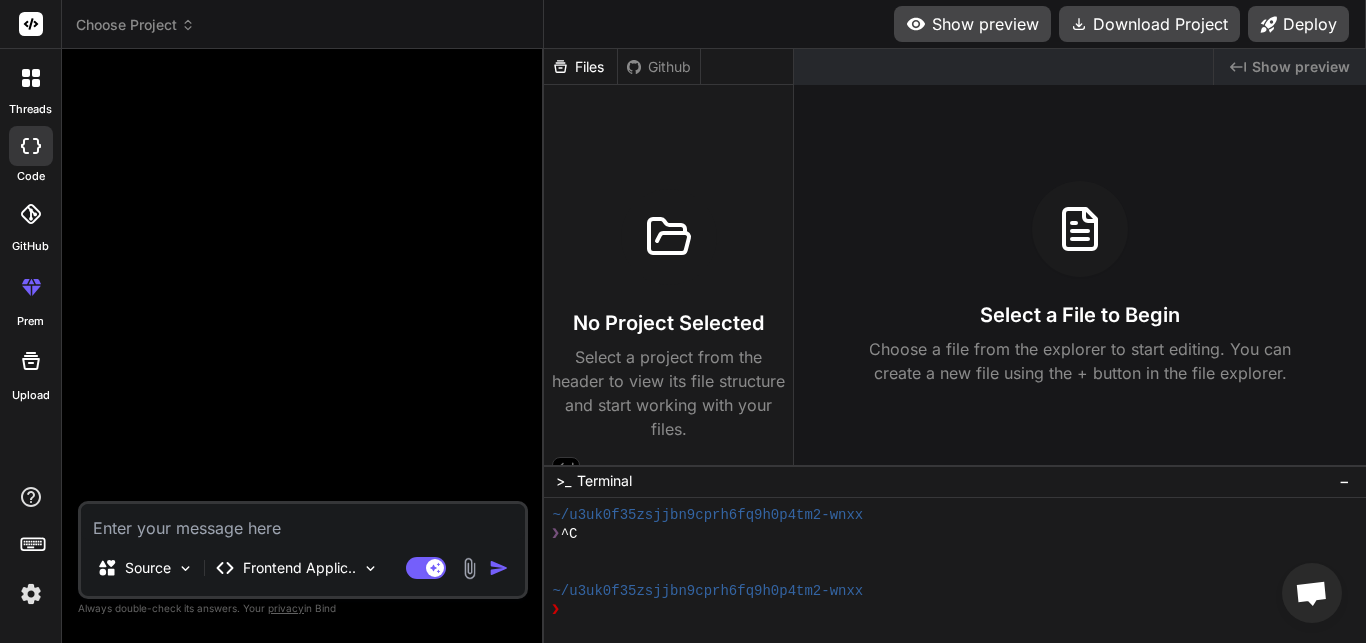 type on "x" 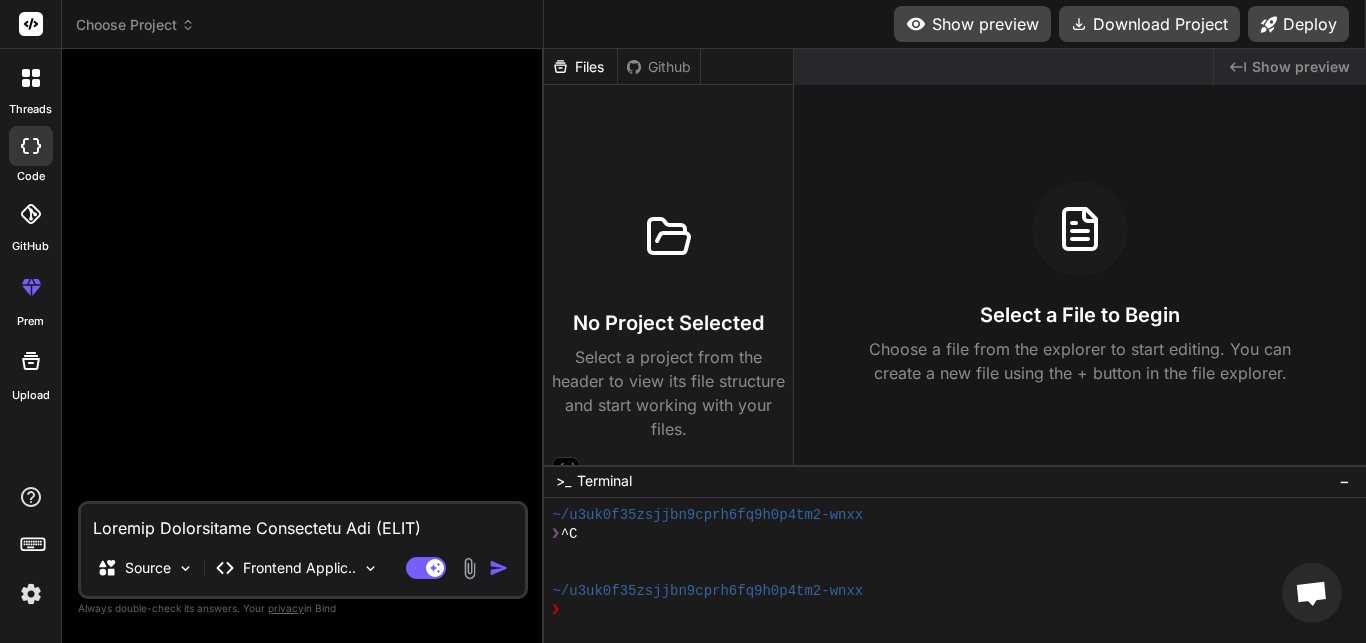 scroll, scrollTop: 674, scrollLeft: 0, axis: vertical 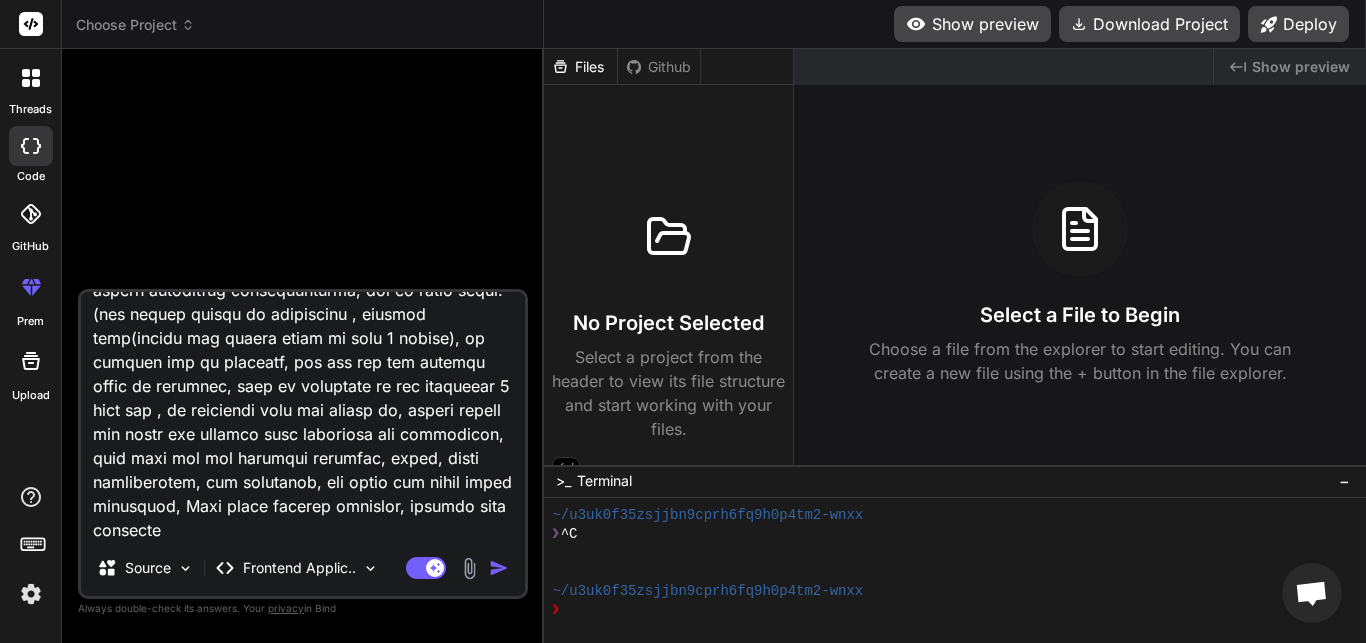 type on "Digital Operational Resilience Act (DORA) Compliance Dashboard Why it's a Huge Opportunity (Regulatory Deadline): DORA is a new EU regulation that imposes strict ICT and cybersecurity risk management requirements on the financial sector. The deadline for compliance is January 2025, and firms are scrambling for tools to manage and report on their resilience. Target Audience: IT Risk Managers, CISOs, and Compliance Officers in banks, investment firms, and insurance companies. Style: Secure, corporate, and highly structured. A no-nonsense interface that inspires confidence and clarity. Essential Pages (10-12): Compliance Overview: Dashboard showing the percentage of compliance with DORA articles across different business units. ICT Risk Management: A registry of identified ICT risks, their potential impact, and mitigation status. Incident Reporting: A workflow for logging, classifying, and managing ICT-related incidents. Digital Resilience Testing: Track the schedule and results of penetration tests and other..." 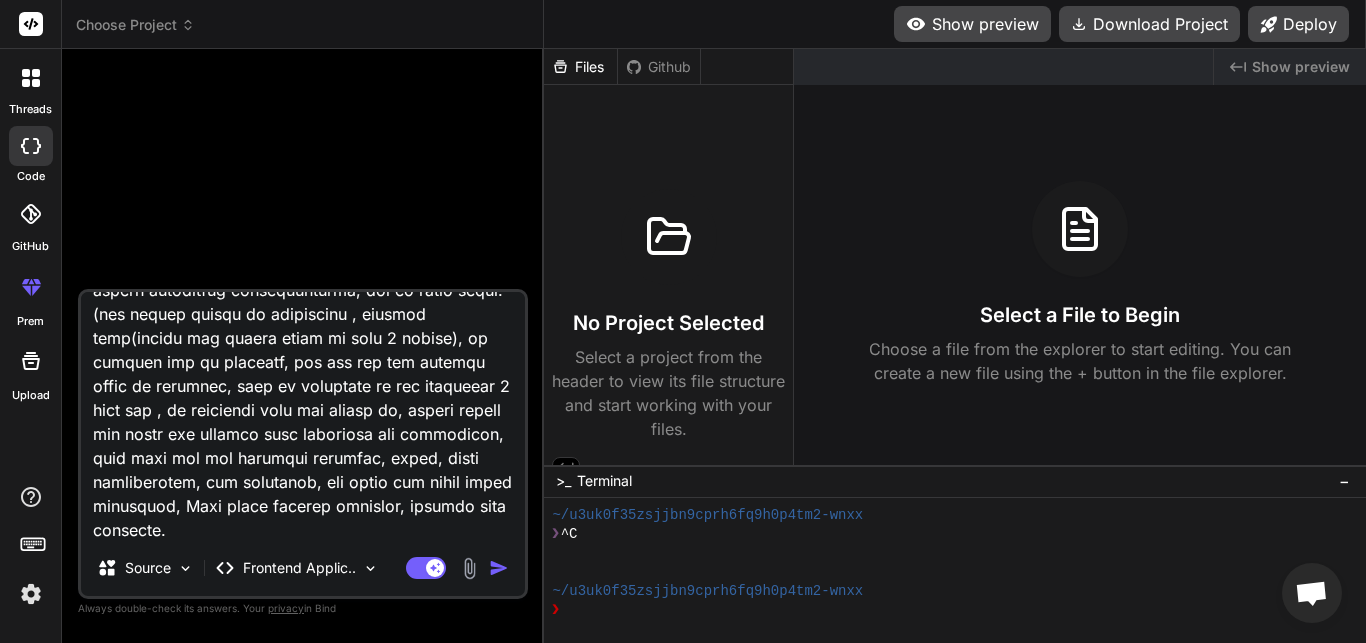 type on "Digital Operational Resilience Act (DORA) Compliance Dashboard Why it's a Huge Opportunity (Regulatory Deadline): DORA is a new EU regulation that imposes strict ICT and cybersecurity risk management requirements on the financial sector. The deadline for compliance is January 2025, and firms are scrambling for tools to manage and report on their resilience. Target Audience: IT Risk Managers, CISOs, and Compliance Officers in banks, investment firms, and insurance companies. Style: Secure, corporate, and highly structured. A no-nonsense interface that inspires confidence and clarity. Essential Pages (10-12): Compliance Overview: Dashboard showing the percentage of compliance with DORA articles across different business units. ICT Risk Management: A registry of identified ICT risks, their potential impact, and mitigation status. Incident Reporting: A workflow for logging, classifying, and managing ICT-related incidents. Digital Resilience Testing: Track the schedule and results of penetration tests and other..." 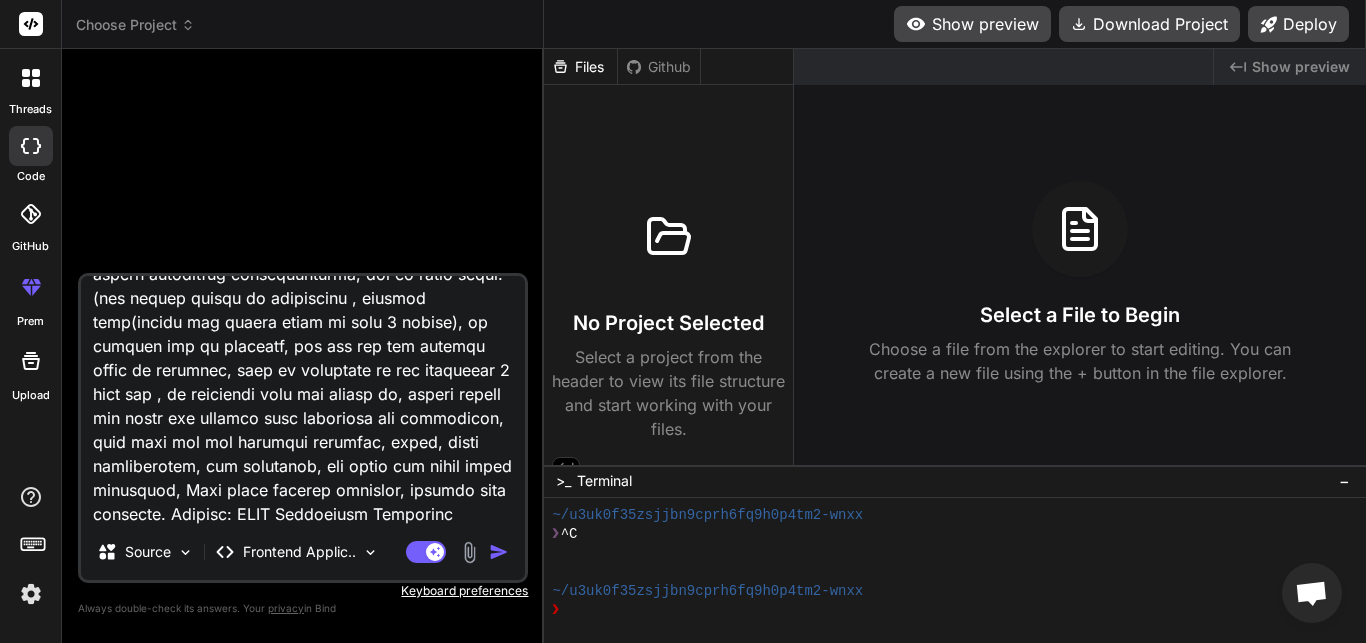 scroll, scrollTop: 770, scrollLeft: 0, axis: vertical 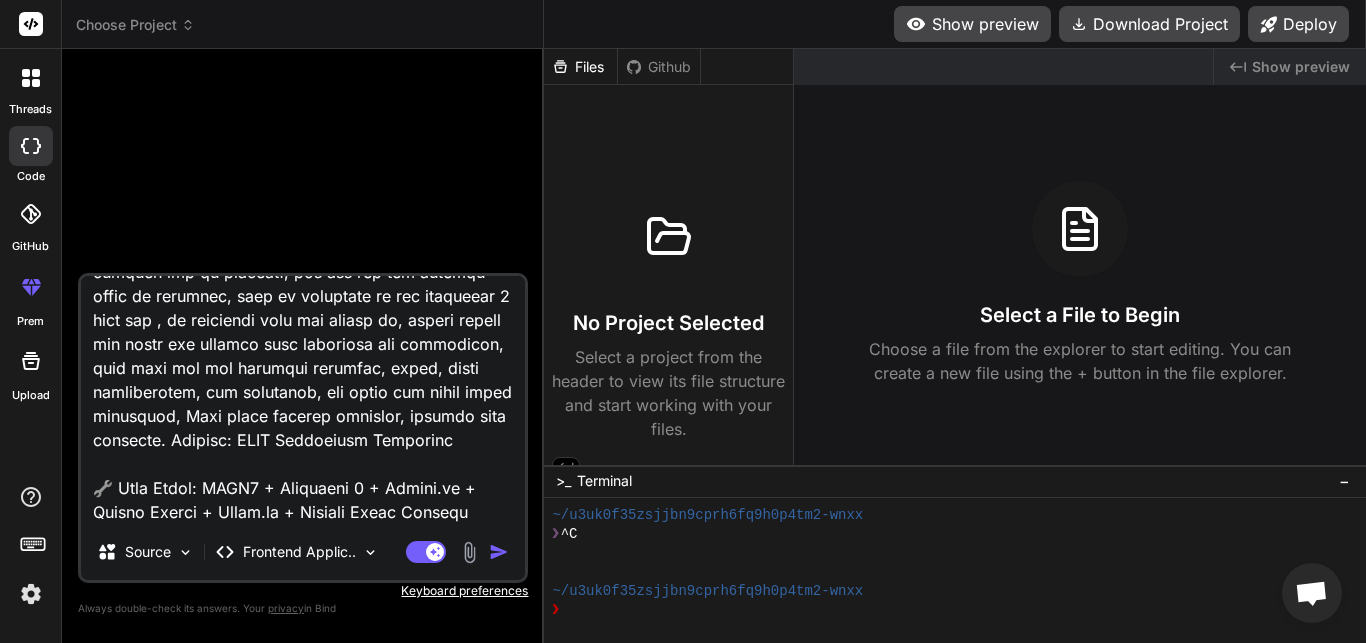 type on "Digital Operational Resilience Act (DORA) Compliance Dashboard Why it's a Huge Opportunity (Regulatory Deadline): DORA is a new EU regulation that imposes strict ICT and cybersecurity risk management requirements on the financial sector. The deadline for compliance is January 2025, and firms are scrambling for tools to manage and report on their resilience. Target Audience: IT Risk Managers, CISOs, and Compliance Officers in banks, investment firms, and insurance companies. Style: Secure, corporate, and highly structured. A no-nonsense interface that inspires confidence and clarity. Essential Pages (10-12): Compliance Overview: Dashboard showing the percentage of compliance with DORA articles across different business units. ICT Risk Management: A registry of identified ICT risks, their potential impact, and mitigation status. Incident Reporting: A workflow for logging, classifying, and managing ICT-related incidents. Digital Resilience Testing: Track the schedule and results of penetration tests and other..." 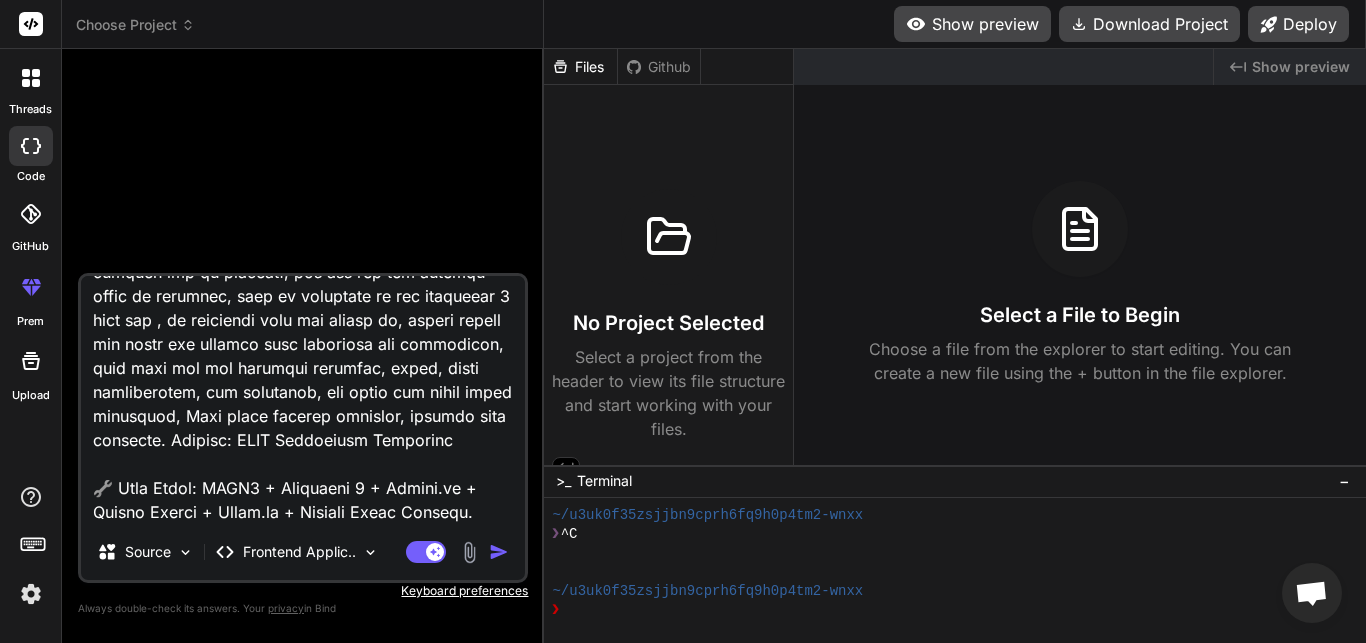 type on "Digital Operational Resilience Act (DORA) Compliance Dashboard Why it's a Huge Opportunity (Regulatory Deadline): DORA is a new EU regulation that imposes strict ICT and cybersecurity risk management requirements on the financial sector. The deadline for compliance is January 2025, and firms are scrambling for tools to manage and report on their resilience. Target Audience: IT Risk Managers, CISOs, and Compliance Officers in banks, investment firms, and insurance companies. Style: Secure, corporate, and highly structured. A no-nonsense interface that inspires confidence and clarity. Essential Pages (10-12): Compliance Overview: Dashboard showing the percentage of compliance with DORA articles across different business units. ICT Risk Management: A registry of identified ICT risks, their potential impact, and mitigation status. Incident Reporting: A workflow for logging, classifying, and managing ICT-related incidents. Digital Resilience Testing: Track the schedule and results of penetration tests and other..." 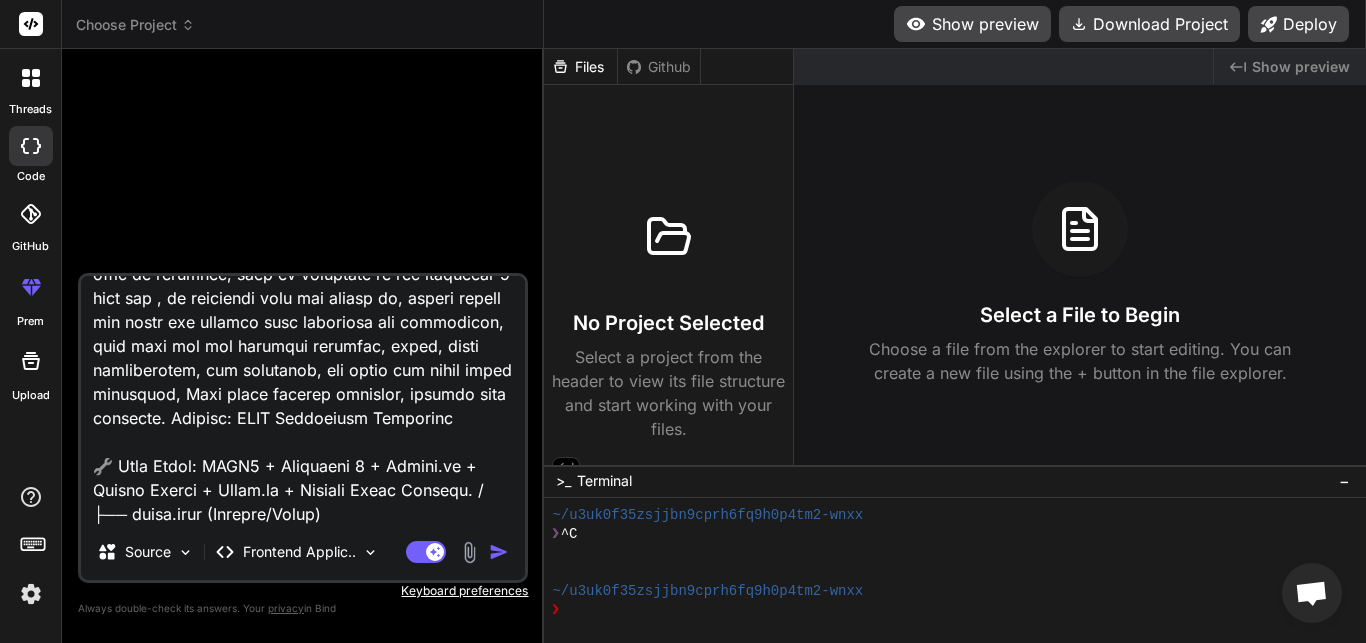 scroll, scrollTop: 1298, scrollLeft: 0, axis: vertical 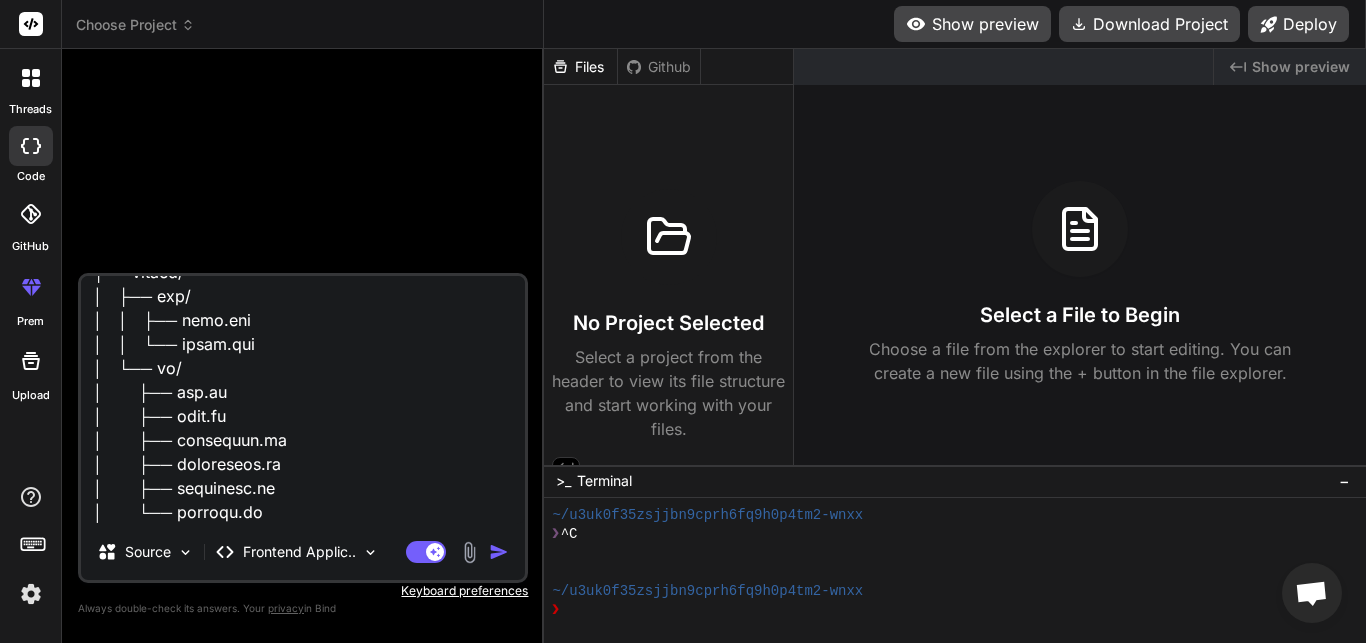 click at bounding box center [303, 400] 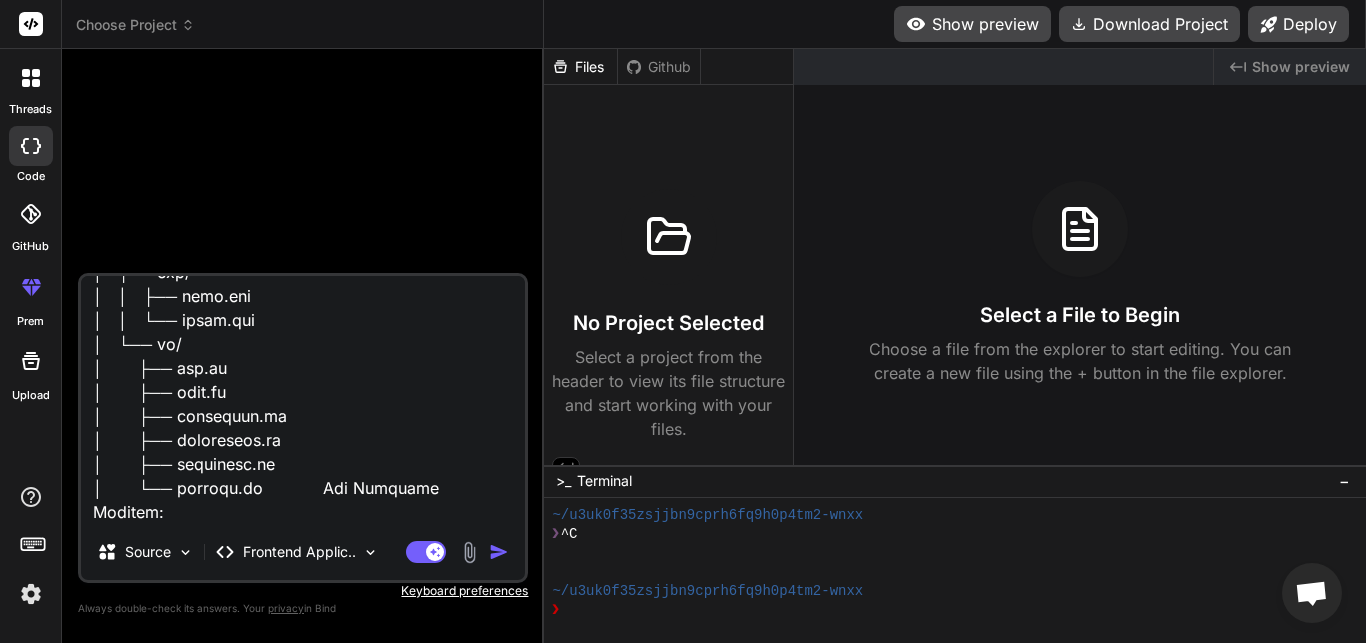 scroll, scrollTop: 1970, scrollLeft: 0, axis: vertical 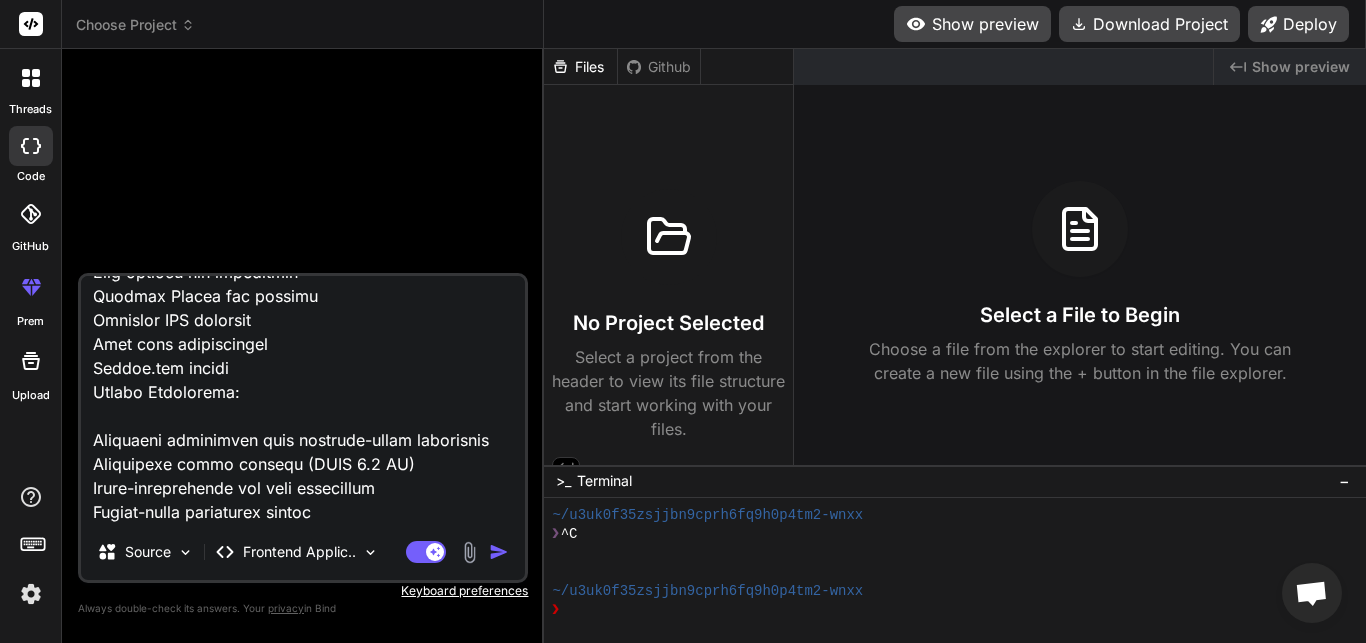 type on "Digital Operational Resilience Act (DORA) Compliance Dashboard Why it's a Huge Opportunity (Regulatory Deadline): DORA is a new EU regulation that imposes strict ICT and cybersecurity risk management requirements on the financial sector. The deadline for compliance is January 2025, and firms are scrambling for tools to manage and report on their resilience. Target Audience: IT Risk Managers, CISOs, and Compliance Officers in banks, investment firms, and insurance companies. Style: Secure, corporate, and highly structured. A no-nonsense interface that inspires confidence and clarity. Essential Pages (10-12): Compliance Overview: Dashboard showing the percentage of compliance with DORA articles across different business units. ICT Risk Management: A registry of identified ICT risks, their potential impact, and mitigation status. Incident Reporting: A workflow for logging, classifying, and managing ICT-related incidents. Digital Resilience Testing: Track the schedule and results of penetration tests and other..." 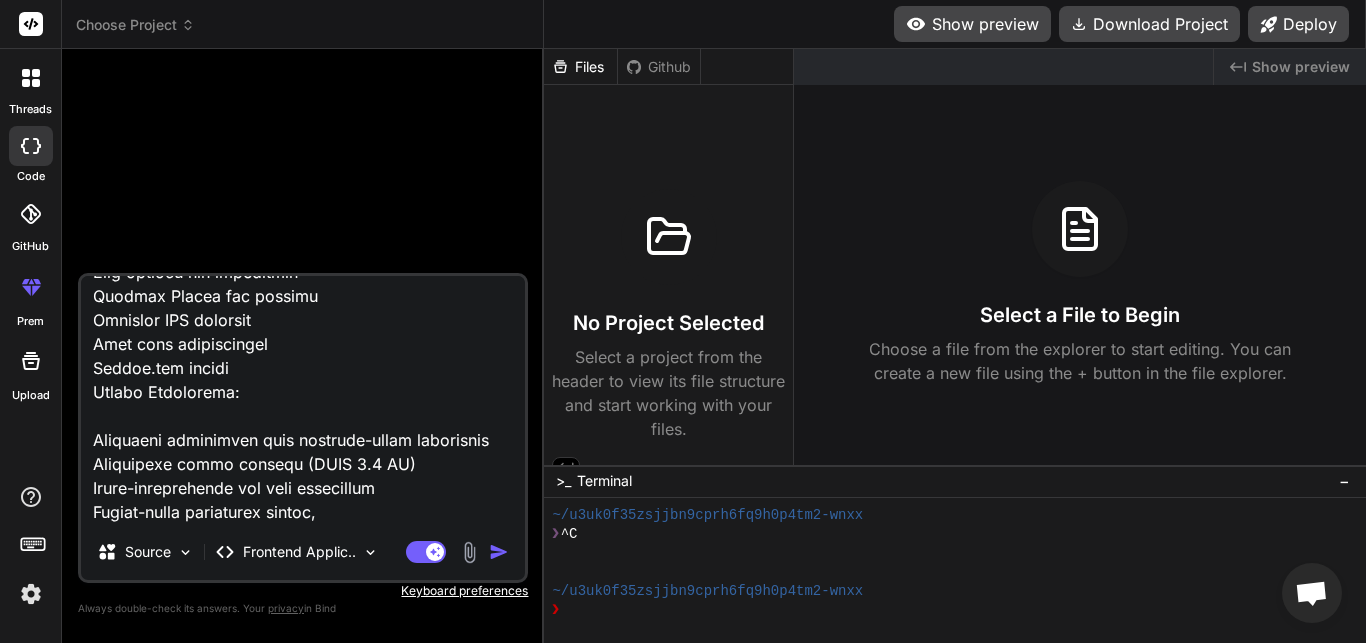type on "Digital Operational Resilience Act (DORA) Compliance Dashboard Why it's a Huge Opportunity (Regulatory Deadline): DORA is a new EU regulation that imposes strict ICT and cybersecurity risk management requirements on the financial sector. The deadline for compliance is January 2025, and firms are scrambling for tools to manage and report on their resilience. Target Audience: IT Risk Managers, CISOs, and Compliance Officers in banks, investment firms, and insurance companies. Style: Secure, corporate, and highly structured. A no-nonsense interface that inspires confidence and clarity. Essential Pages (10-12): Compliance Overview: Dashboard showing the percentage of compliance with DORA articles across different business units. ICT Risk Management: A registry of identified ICT risks, their potential impact, and mitigation status. Incident Reporting: A workflow for logging, classifying, and managing ICT-related incidents. Digital Resilience Testing: Track the schedule and results of penetration tests and other..." 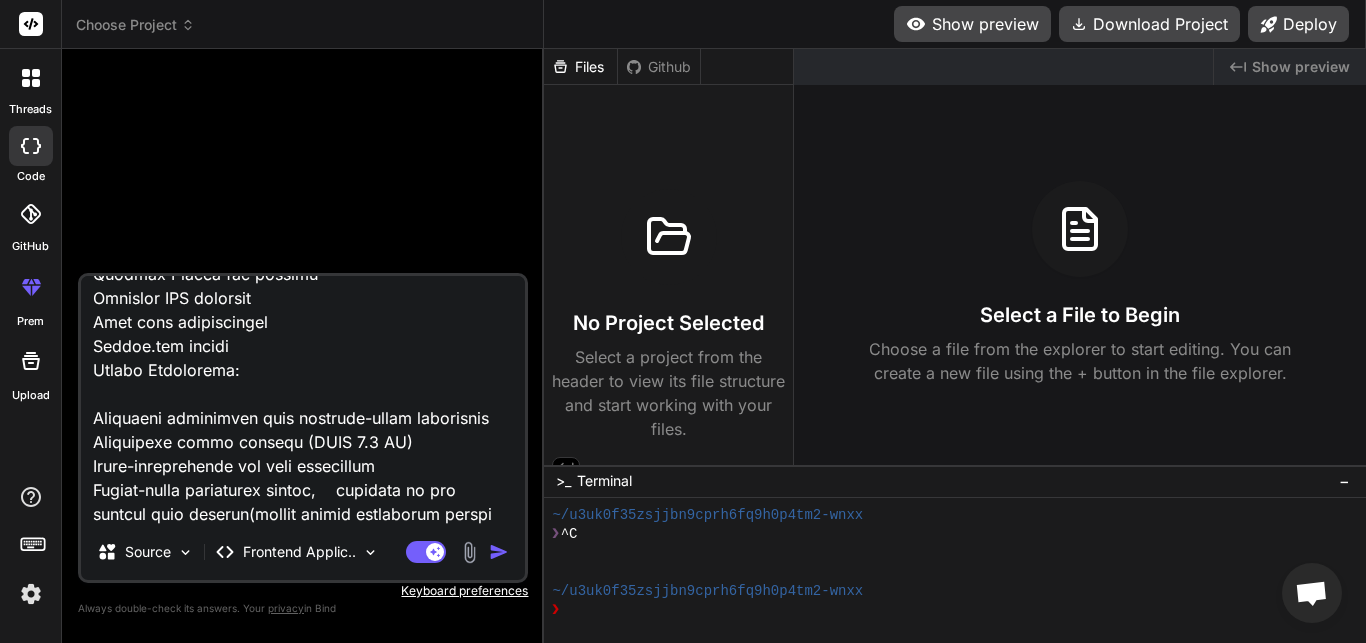 scroll, scrollTop: 2210, scrollLeft: 0, axis: vertical 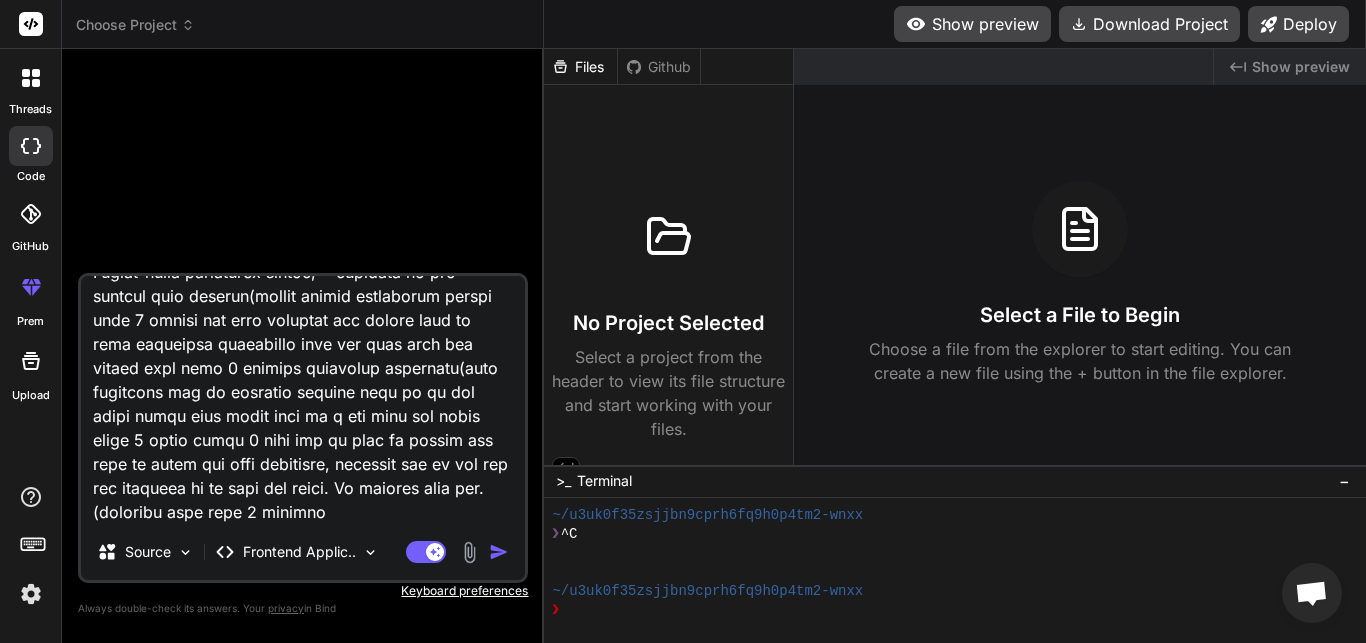 type on "Digital Operational Resilience Act (DORA) Compliance Dashboard Why it's a Huge Opportunity (Regulatory Deadline): DORA is a new EU regulation that imposes strict ICT and cybersecurity risk management requirements on the financial sector. The deadline for compliance is January 2025, and firms are scrambling for tools to manage and report on their resilience. Target Audience: IT Risk Managers, CISOs, and Compliance Officers in banks, investment firms, and insurance companies. Style: Secure, corporate, and highly structured. A no-nonsense interface that inspires confidence and clarity. Essential Pages (10-12): Compliance Overview: Dashboard showing the percentage of compliance with DORA articles across different business units. ICT Risk Management: A registry of identified ICT risks, their potential impact, and mitigation status. Incident Reporting: A workflow for logging, classifying, and managing ICT-related incidents. Digital Resilience Testing: Track the schedule and results of penetration tests and other..." 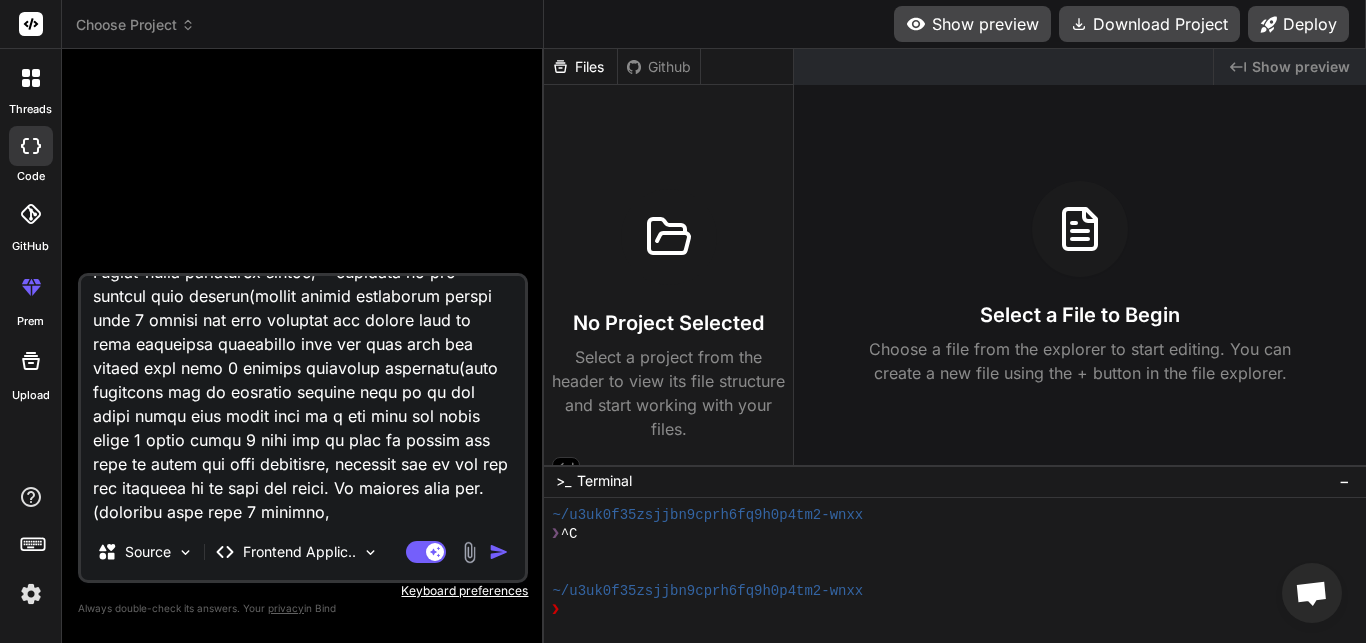 type on "Digital Operational Resilience Act (DORA) Compliance Dashboard Why it's a Huge Opportunity (Regulatory Deadline): DORA is a new EU regulation that imposes strict ICT and cybersecurity risk management requirements on the financial sector. The deadline for compliance is January 2025, and firms are scrambling for tools to manage and report on their resilience. Target Audience: IT Risk Managers, CISOs, and Compliance Officers in banks, investment firms, and insurance companies. Style: Secure, corporate, and highly structured. A no-nonsense interface that inspires confidence and clarity. Essential Pages (10-12): Compliance Overview: Dashboard showing the percentage of compliance with DORA articles across different business units. ICT Risk Management: A registry of identified ICT risks, their potential impact, and mitigation status. Incident Reporting: A workflow for logging, classifying, and managing ICT-related incidents. Digital Resilience Testing: Track the schedule and results of penetration tests and other..." 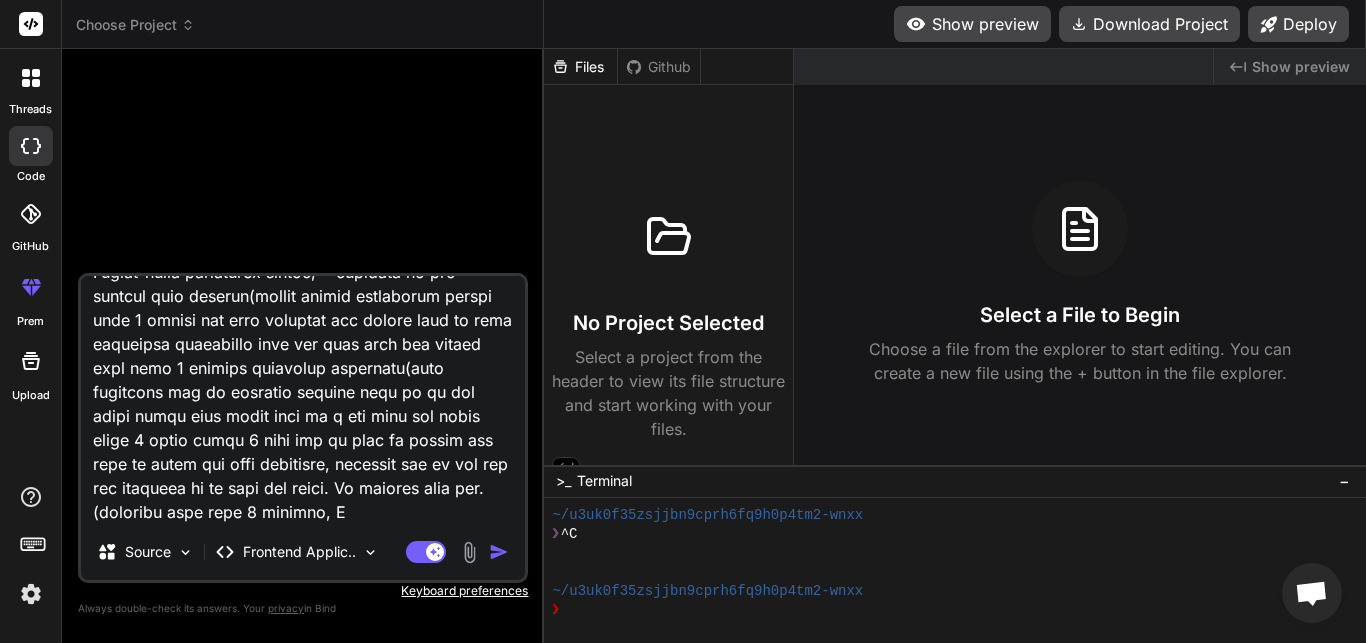 type on "Digital Operational Resilience Act (DORA) Compliance Dashboard Why it's a Huge Opportunity (Regulatory Deadline): DORA is a new EU regulation that imposes strict ICT and cybersecurity risk management requirements on the financial sector. The deadline for compliance is January 2025, and firms are scrambling for tools to manage and report on their resilience. Target Audience: IT Risk Managers, CISOs, and Compliance Officers in banks, investment firms, and insurance companies. Style: Secure, corporate, and highly structured. A no-nonsense interface that inspires confidence and clarity. Essential Pages (10-12): Compliance Overview: Dashboard showing the percentage of compliance with DORA articles across different business units. ICT Risk Management: A registry of identified ICT risks, their potential impact, and mitigation status. Incident Reporting: A workflow for logging, classifying, and managing ICT-related incidents. Digital Resilience Testing: Track the schedule and results of penetration tests and other..." 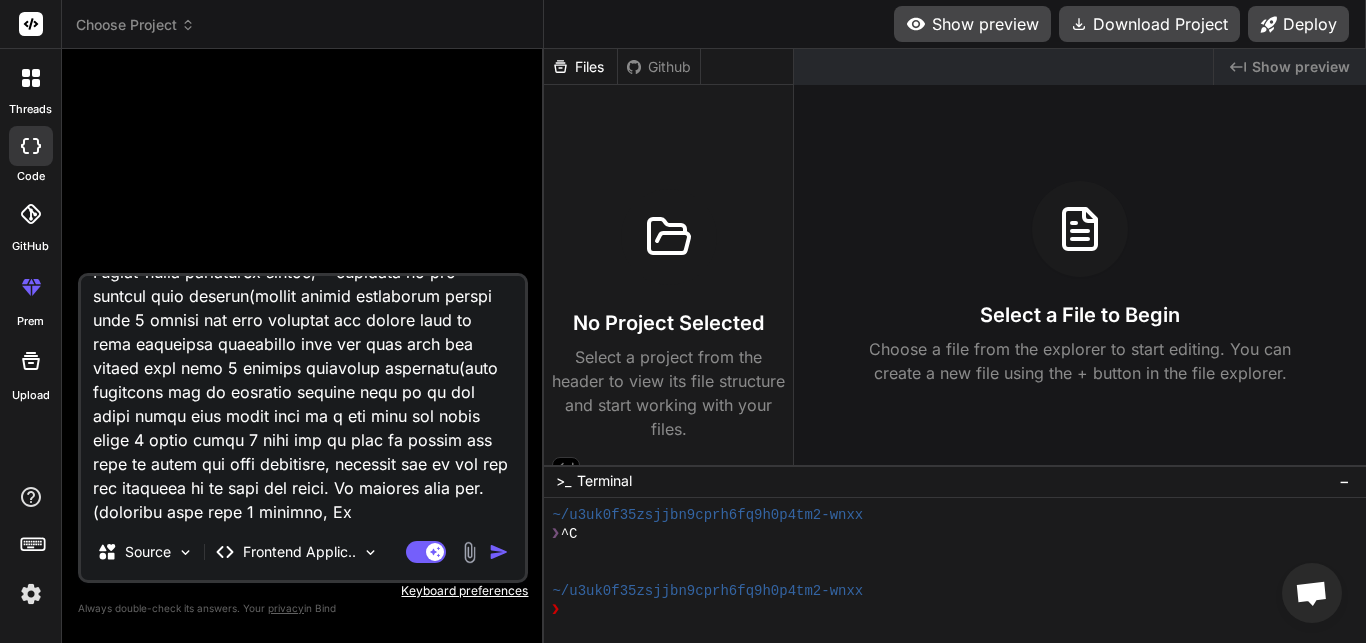 type on "Digital Operational Resilience Act (DORA) Compliance Dashboard Why it's a Huge Opportunity (Regulatory Deadline): DORA is a new EU regulation that imposes strict ICT and cybersecurity risk management requirements on the financial sector. The deadline for compliance is January 2025, and firms are scrambling for tools to manage and report on their resilience. Target Audience: IT Risk Managers, CISOs, and Compliance Officers in banks, investment firms, and insurance companies. Style: Secure, corporate, and highly structured. A no-nonsense interface that inspires confidence and clarity. Essential Pages (10-12): Compliance Overview: Dashboard showing the percentage of compliance with DORA articles across different business units. ICT Risk Management: A registry of identified ICT risks, their potential impact, and mitigation status. Incident Reporting: A workflow for logging, classifying, and managing ICT-related incidents. Digital Resilience Testing: Track the schedule and results of penetration tests and other..." 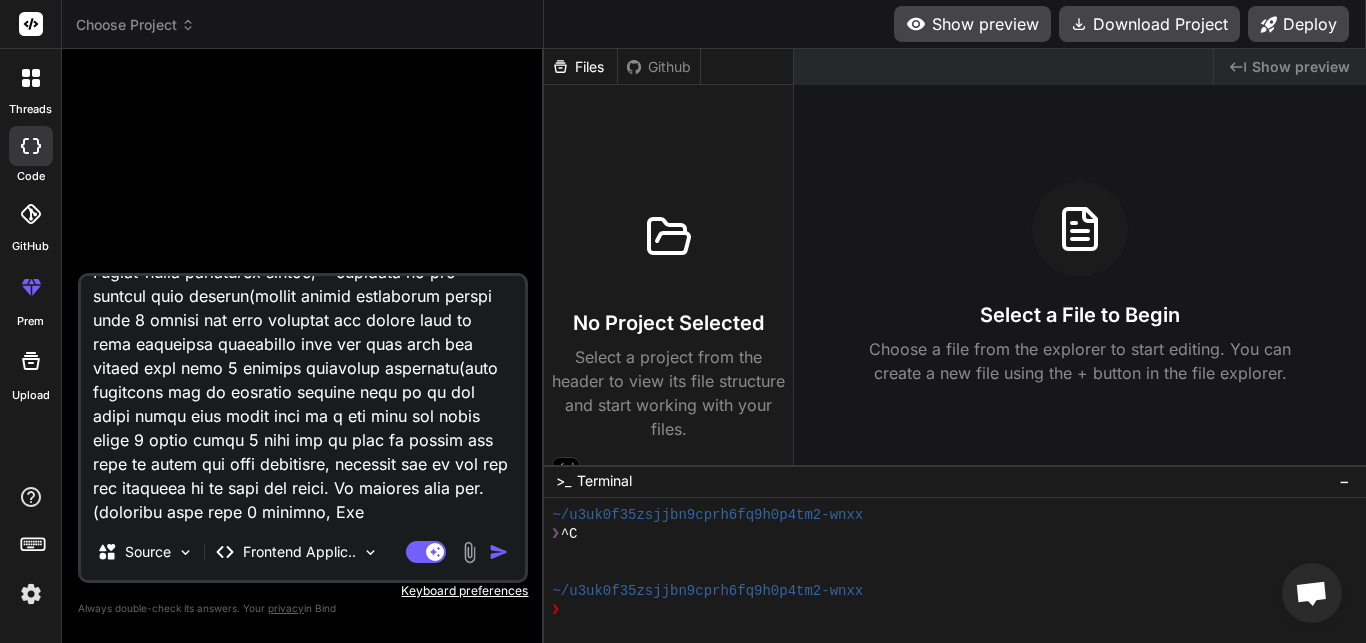 type on "Digital Operational Resilience Act (DORA) Compliance Dashboard Why it's a Huge Opportunity (Regulatory Deadline): DORA is a new EU regulation that imposes strict ICT and cybersecurity risk management requirements on the financial sector. The deadline for compliance is January 2025, and firms are scrambling for tools to manage and report on their resilience. Target Audience: IT Risk Managers, CISOs, and Compliance Officers in banks, investment firms, and insurance companies. Style: Secure, corporate, and highly structured. A no-nonsense interface that inspires confidence and clarity. Essential Pages (10-12): Compliance Overview: Dashboard showing the percentage of compliance with DORA articles across different business units. ICT Risk Management: A registry of identified ICT risks, their potential impact, and mitigation status. Incident Reporting: A workflow for logging, classifying, and managing ICT-related incidents. Digital Resilience Testing: Track the schedule and results of penetration tests and other..." 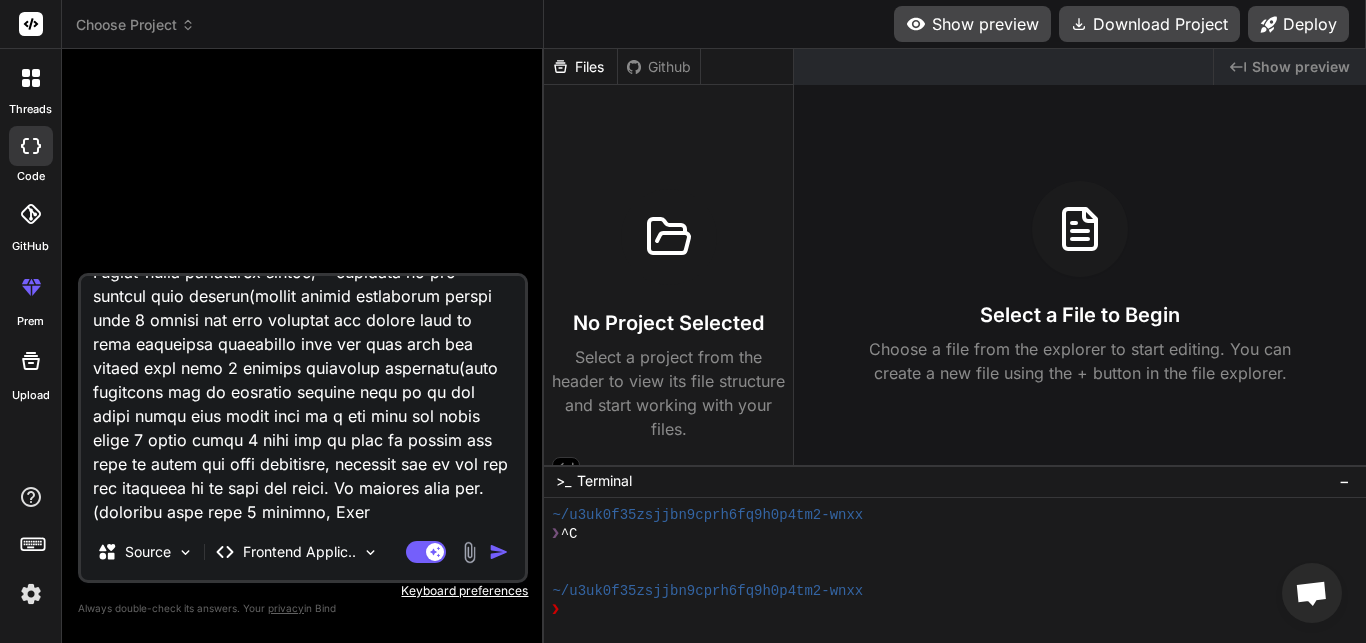 type on "Digital Operational Resilience Act (DORA) Compliance Dashboard Why it's a Huge Opportunity (Regulatory Deadline): DORA is a new EU regulation that imposes strict ICT and cybersecurity risk management requirements on the financial sector. The deadline for compliance is January 2025, and firms are scrambling for tools to manage and report on their resilience. Target Audience: IT Risk Managers, CISOs, and Compliance Officers in banks, investment firms, and insurance companies. Style: Secure, corporate, and highly structured. A no-nonsense interface that inspires confidence and clarity. Essential Pages (10-12): Compliance Overview: Dashboard showing the percentage of compliance with DORA articles across different business units. ICT Risk Management: A registry of identified ICT risks, their potential impact, and mitigation status. Incident Reporting: A workflow for logging, classifying, and managing ICT-related incidents. Digital Resilience Testing: Track the schedule and results of penetration tests and other..." 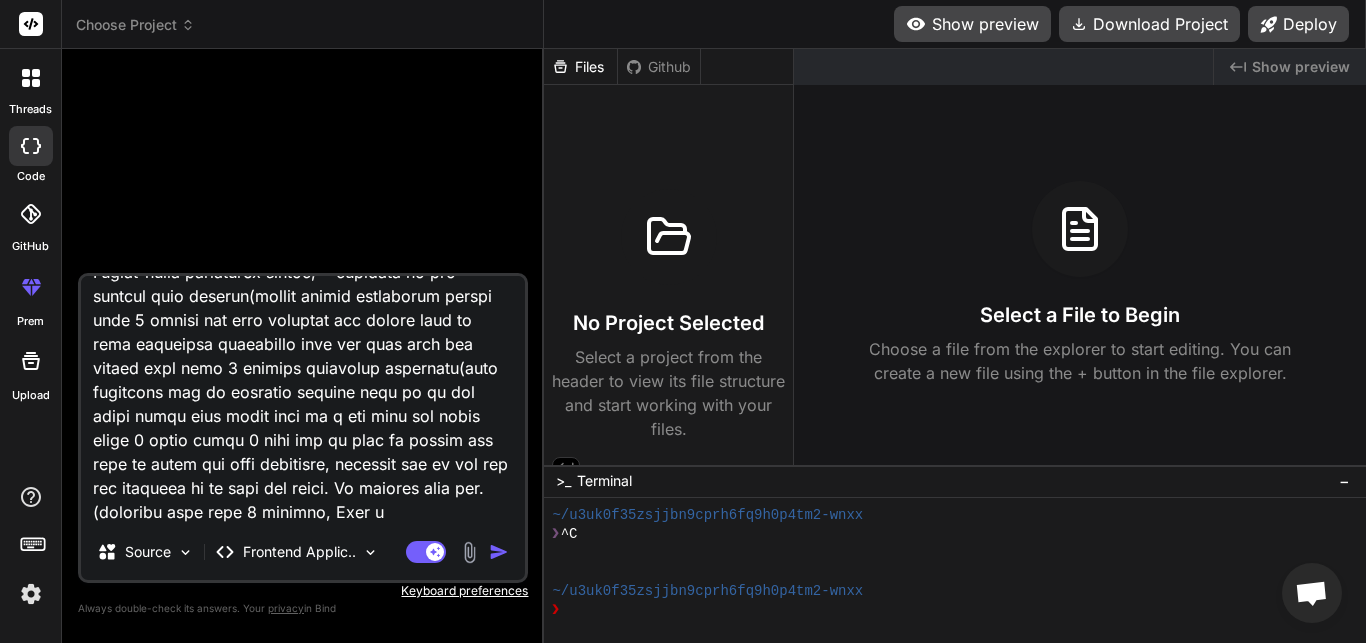 type on "Digital Operational Resilience Act (DORA) Compliance Dashboard Why it's a Huge Opportunity (Regulatory Deadline): DORA is a new EU regulation that imposes strict ICT and cybersecurity risk management requirements on the financial sector. The deadline for compliance is January 2025, and firms are scrambling for tools to manage and report on their resilience. Target Audience: IT Risk Managers, CISOs, and Compliance Officers in banks, investment firms, and insurance companies. Style: Secure, corporate, and highly structured. A no-nonsense interface that inspires confidence and clarity. Essential Pages (10-12): Compliance Overview: Dashboard showing the percentage of compliance with DORA articles across different business units. ICT Risk Management: A registry of identified ICT risks, their potential impact, and mitigation status. Incident Reporting: A workflow for logging, classifying, and managing ICT-related incidents. Digital Resilience Testing: Track the schedule and results of penetration tests and other..." 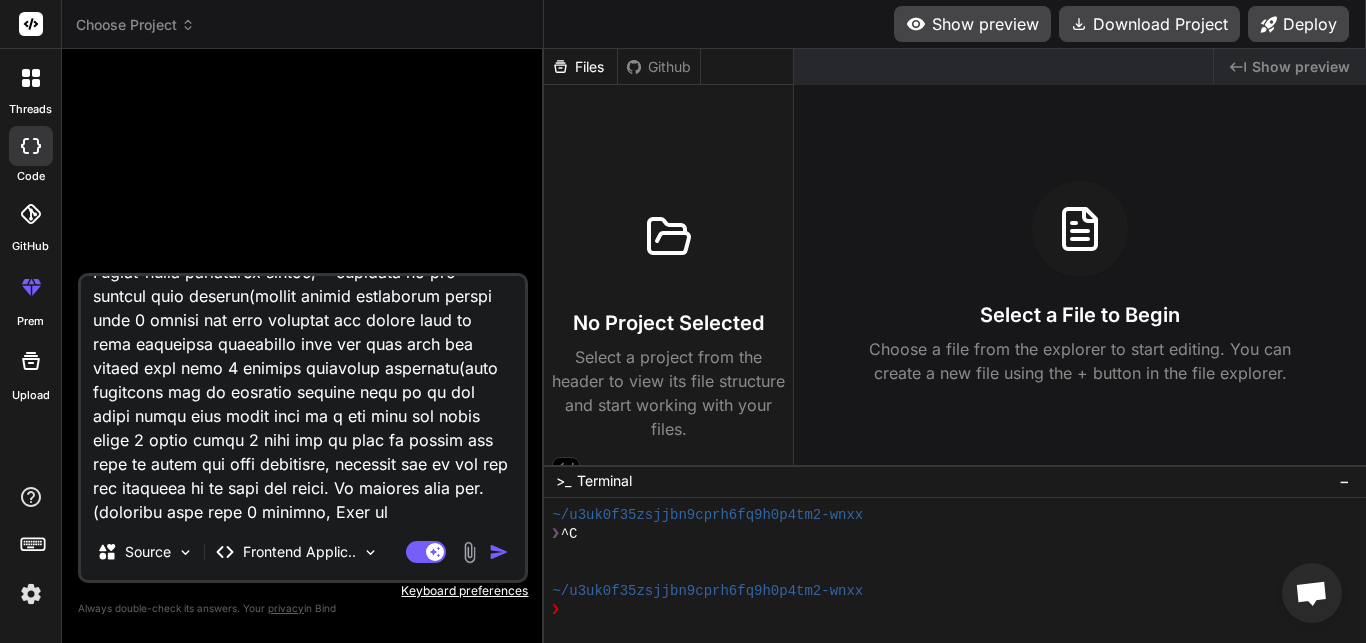 type on "Digital Operational Resilience Act (DORA) Compliance Dashboard Why it's a Huge Opportunity (Regulatory Deadline): DORA is a new EU regulation that imposes strict ICT and cybersecurity risk management requirements on the financial sector. The deadline for compliance is January 2025, and firms are scrambling for tools to manage and report on their resilience. Target Audience: IT Risk Managers, CISOs, and Compliance Officers in banks, investment firms, and insurance companies. Style: Secure, corporate, and highly structured. A no-nonsense interface that inspires confidence and clarity. Essential Pages (10-12): Compliance Overview: Dashboard showing the percentage of compliance with DORA articles across different business units. ICT Risk Management: A registry of identified ICT risks, their potential impact, and mitigation status. Incident Reporting: A workflow for logging, classifying, and managing ICT-related incidents. Digital Resilience Testing: Track the schedule and results of penetration tests and other..." 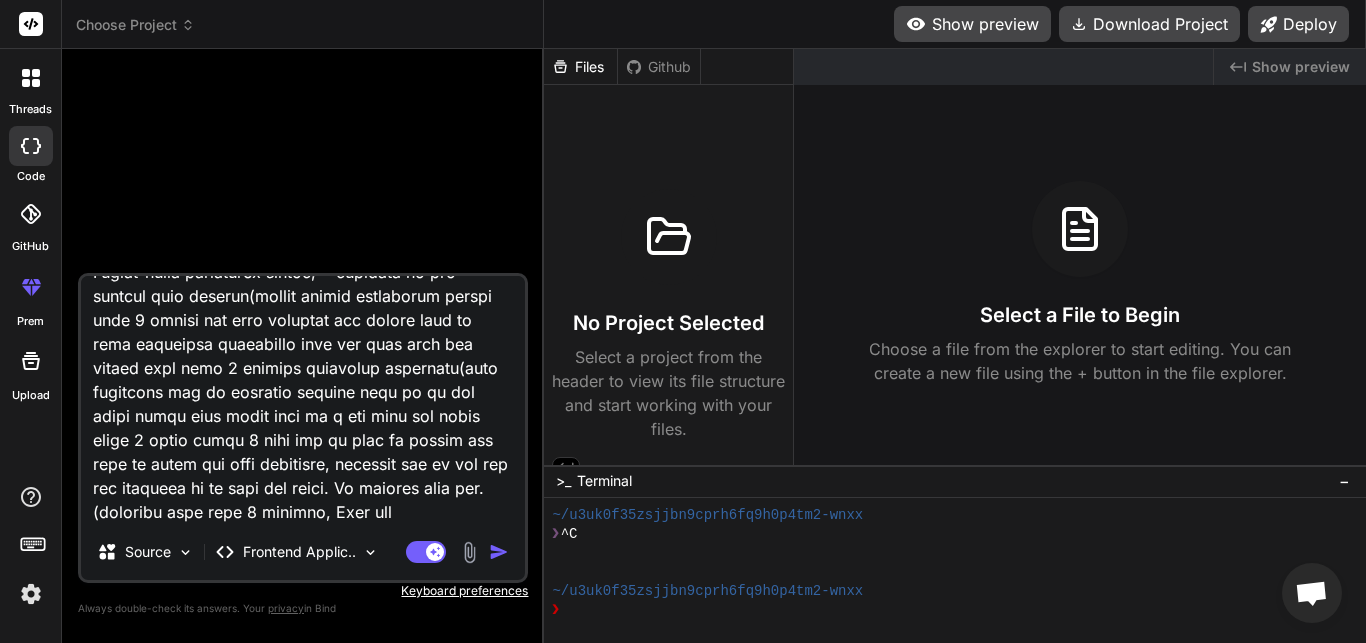type on "Digital Operational Resilience Act (DORA) Compliance Dashboard Why it's a Huge Opportunity (Regulatory Deadline): DORA is a new EU regulation that imposes strict ICT and cybersecurity risk management requirements on the financial sector. The deadline for compliance is January 2025, and firms are scrambling for tools to manage and report on their resilience. Target Audience: IT Risk Managers, CISOs, and Compliance Officers in banks, investment firms, and insurance companies. Style: Secure, corporate, and highly structured. A no-nonsense interface that inspires confidence and clarity. Essential Pages (10-12): Compliance Overview: Dashboard showing the percentage of compliance with DORA articles across different business units. ICT Risk Management: A registry of identified ICT risks, their potential impact, and mitigation status. Incident Reporting: A workflow for logging, classifying, and managing ICT-related incidents. Digital Resilience Testing: Track the schedule and results of penetration tests and other..." 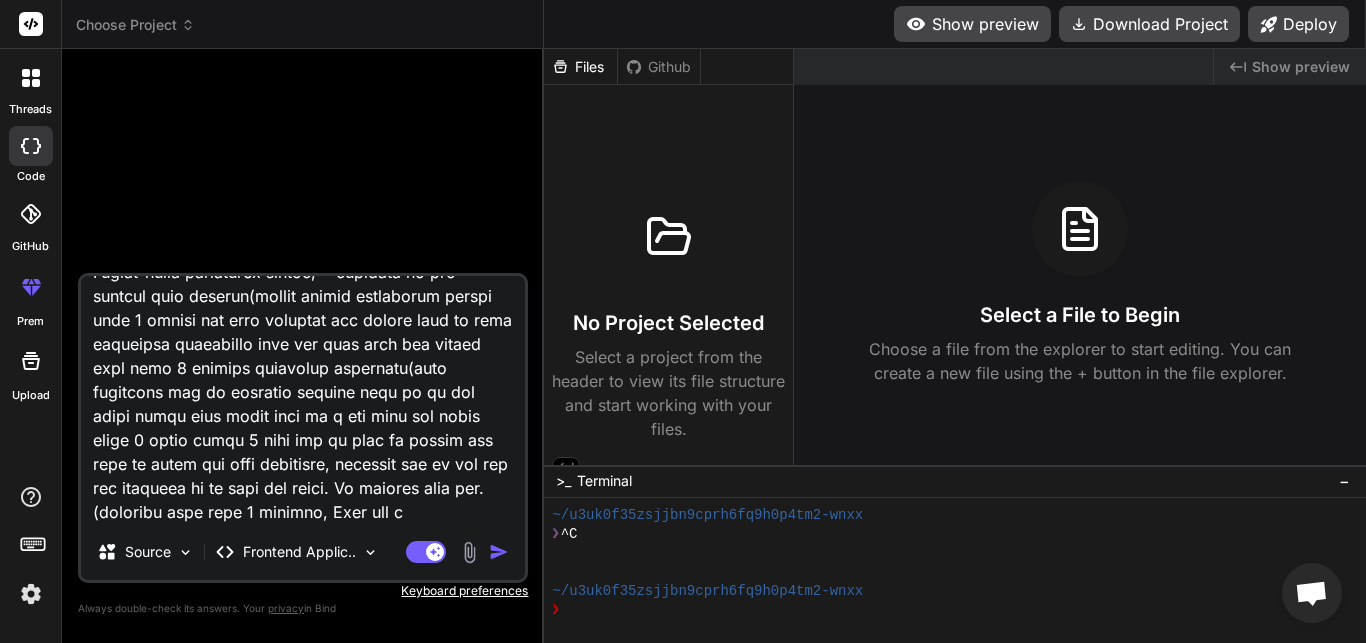 type on "Digital Operational Resilience Act (DORA) Compliance Dashboard Why it's a Huge Opportunity (Regulatory Deadline): DORA is a new EU regulation that imposes strict ICT and cybersecurity risk management requirements on the financial sector. The deadline for compliance is January 2025, and firms are scrambling for tools to manage and report on their resilience. Target Audience: IT Risk Managers, CISOs, and Compliance Officers in banks, investment firms, and insurance companies. Style: Secure, corporate, and highly structured. A no-nonsense interface that inspires confidence and clarity. Essential Pages (10-12): Compliance Overview: Dashboard showing the percentage of compliance with DORA articles across different business units. ICT Risk Management: A registry of identified ICT risks, their potential impact, and mitigation status. Incident Reporting: A workflow for logging, classifying, and managing ICT-related incidents. Digital Resilience Testing: Track the schedule and results of penetration tests and other..." 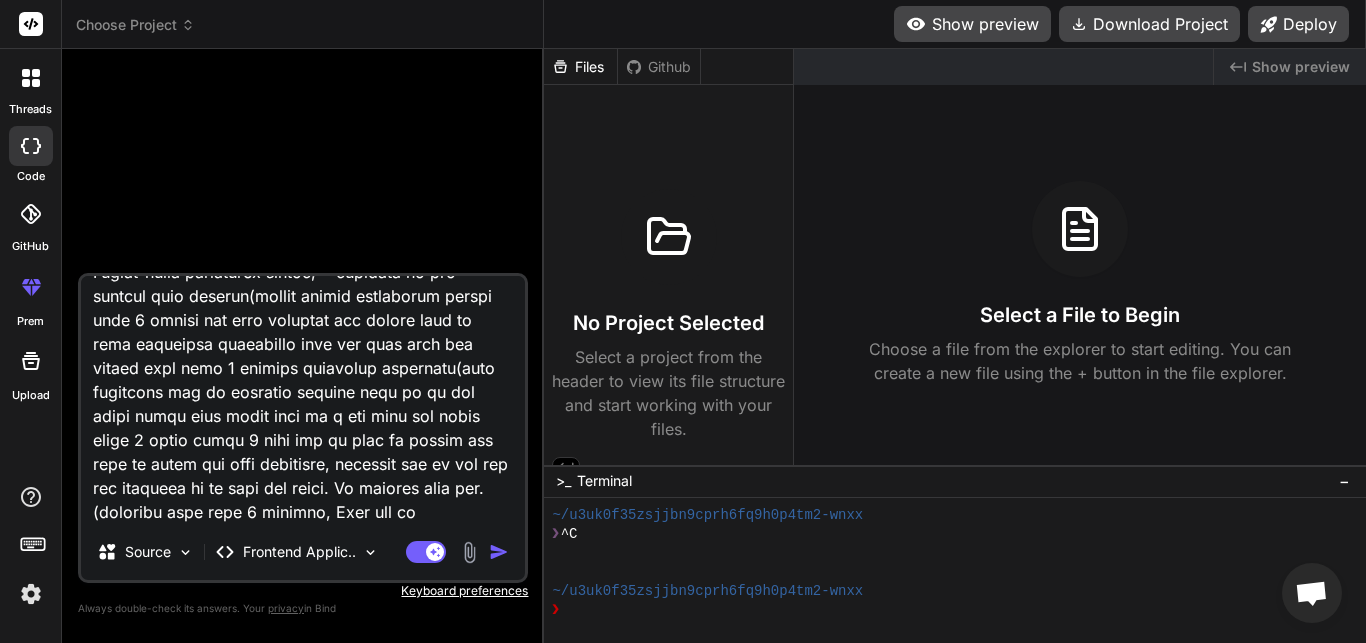 type on "Digital Operational Resilience Act (DORA) Compliance Dashboard Why it's a Huge Opportunity (Regulatory Deadline): DORA is a new EU regulation that imposes strict ICT and cybersecurity risk management requirements on the financial sector. The deadline for compliance is January 2025, and firms are scrambling for tools to manage and report on their resilience. Target Audience: IT Risk Managers, CISOs, and Compliance Officers in banks, investment firms, and insurance companies. Style: Secure, corporate, and highly structured. A no-nonsense interface that inspires confidence and clarity. Essential Pages (10-12): Compliance Overview: Dashboard showing the percentage of compliance with DORA articles across different business units. ICT Risk Management: A registry of identified ICT risks, their potential impact, and mitigation status. Incident Reporting: A workflow for logging, classifying, and managing ICT-related incidents. Digital Resilience Testing: Track the schedule and results of penetration tests and other..." 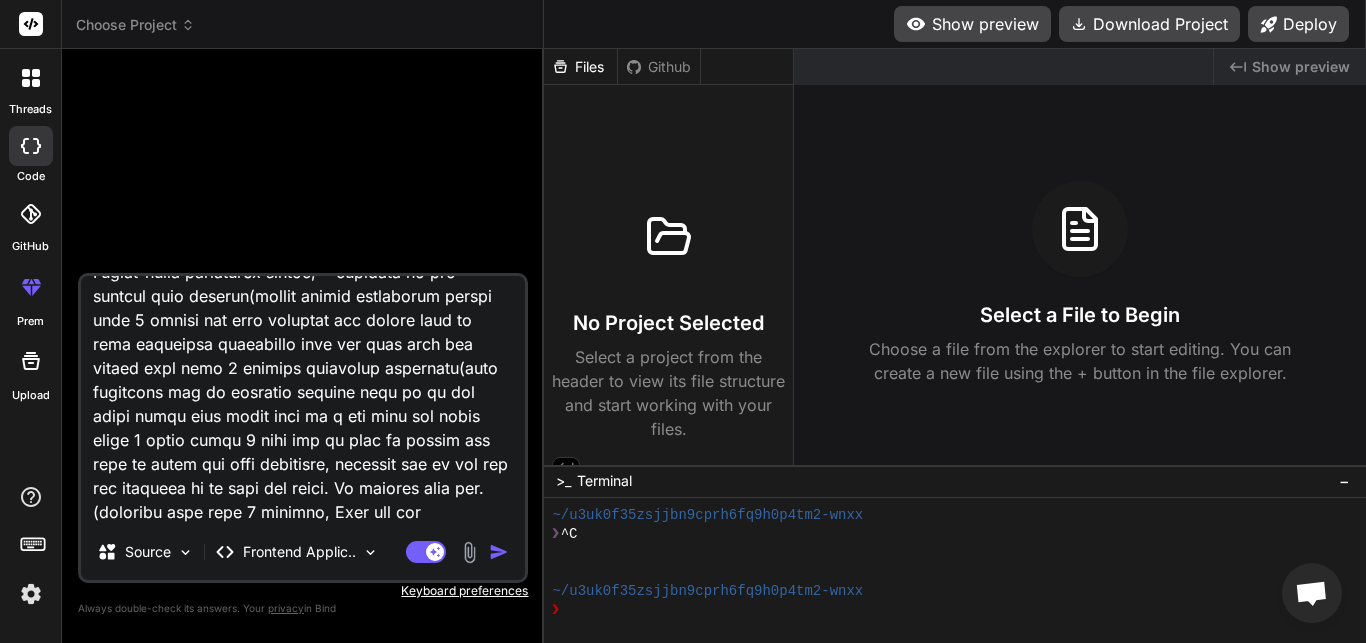type on "Digital Operational Resilience Act (DORA) Compliance Dashboard Why it's a Huge Opportunity (Regulatory Deadline): DORA is a new EU regulation that imposes strict ICT and cybersecurity risk management requirements on the financial sector. The deadline for compliance is January 2025, and firms are scrambling for tools to manage and report on their resilience. Target Audience: IT Risk Managers, CISOs, and Compliance Officers in banks, investment firms, and insurance companies. Style: Secure, corporate, and highly structured. A no-nonsense interface that inspires confidence and clarity. Essential Pages (10-12): Compliance Overview: Dashboard showing the percentage of compliance with DORA articles across different business units. ICT Risk Management: A registry of identified ICT risks, their potential impact, and mitigation status. Incident Reporting: A workflow for logging, classifying, and managing ICT-related incidents. Digital Resilience Testing: Track the schedule and results of penetration tests and other..." 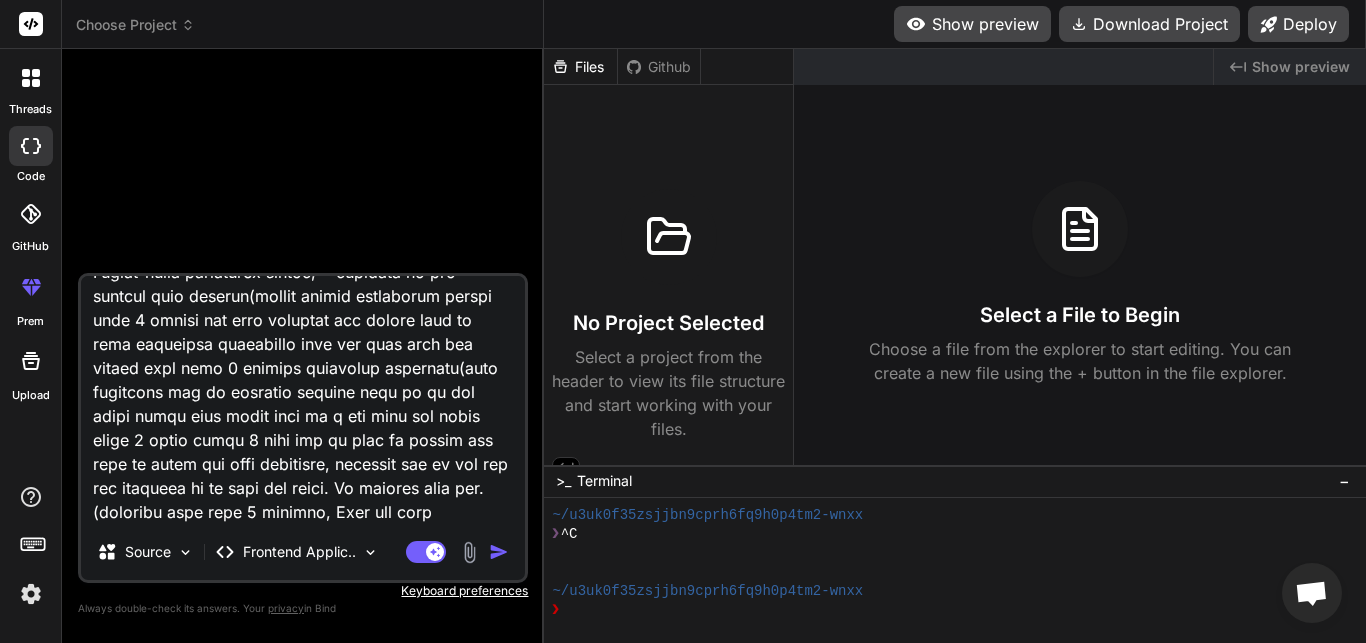 type on "Digital Operational Resilience Act (DORA) Compliance Dashboard Why it's a Huge Opportunity (Regulatory Deadline): DORA is a new EU regulation that imposes strict ICT and cybersecurity risk management requirements on the financial sector. The deadline for compliance is January 2025, and firms are scrambling for tools to manage and report on their resilience. Target Audience: IT Risk Managers, CISOs, and Compliance Officers in banks, investment firms, and insurance companies. Style: Secure, corporate, and highly structured. A no-nonsense interface that inspires confidence and clarity. Essential Pages (10-12): Compliance Overview: Dashboard showing the percentage of compliance with DORA articles across different business units. ICT Risk Management: A registry of identified ICT risks, their potential impact, and mitigation status. Incident Reporting: A workflow for logging, classifying, and managing ICT-related incidents. Digital Resilience Testing: Track the schedule and results of penetration tests and other..." 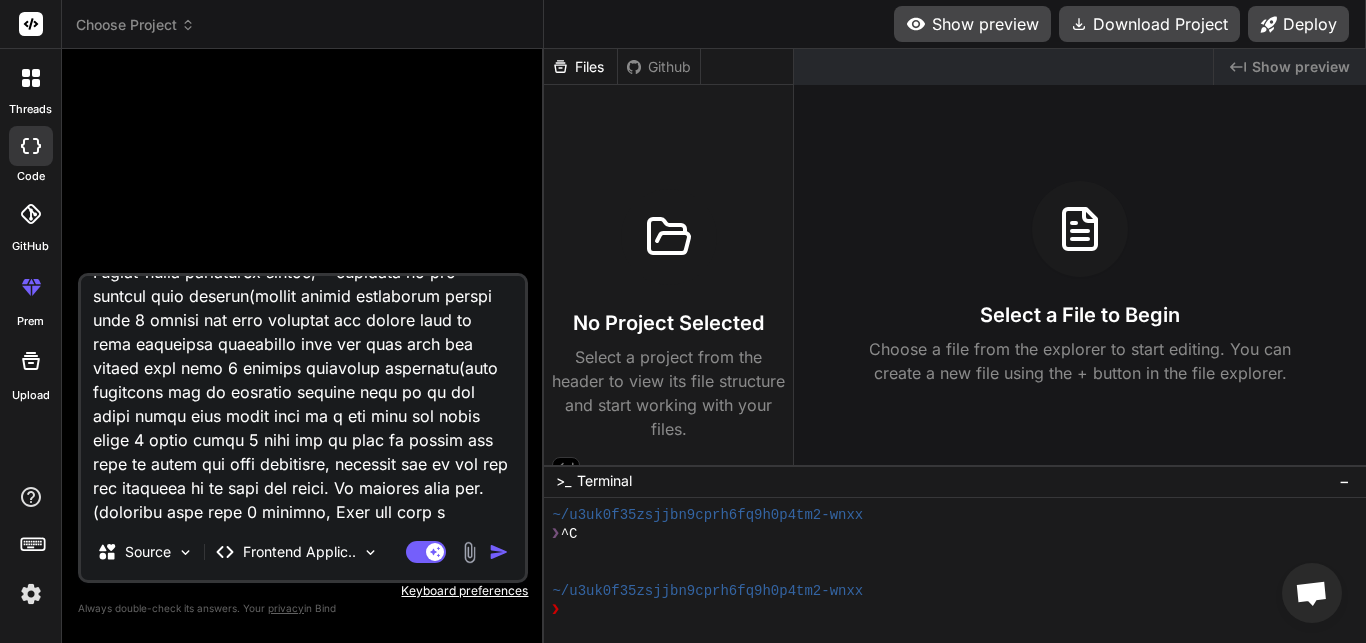 type on "Digital Operational Resilience Act (DORA) Compliance Dashboard Why it's a Huge Opportunity (Regulatory Deadline): DORA is a new EU regulation that imposes strict ICT and cybersecurity risk management requirements on the financial sector. The deadline for compliance is January 2025, and firms are scrambling for tools to manage and report on their resilience. Target Audience: IT Risk Managers, CISOs, and Compliance Officers in banks, investment firms, and insurance companies. Style: Secure, corporate, and highly structured. A no-nonsense interface that inspires confidence and clarity. Essential Pages (10-12): Compliance Overview: Dashboard showing the percentage of compliance with DORA articles across different business units. ICT Risk Management: A registry of identified ICT risks, their potential impact, and mitigation status. Incident Reporting: A workflow for logging, classifying, and managing ICT-related incidents. Digital Resilience Testing: Track the schedule and results of penetration tests and other..." 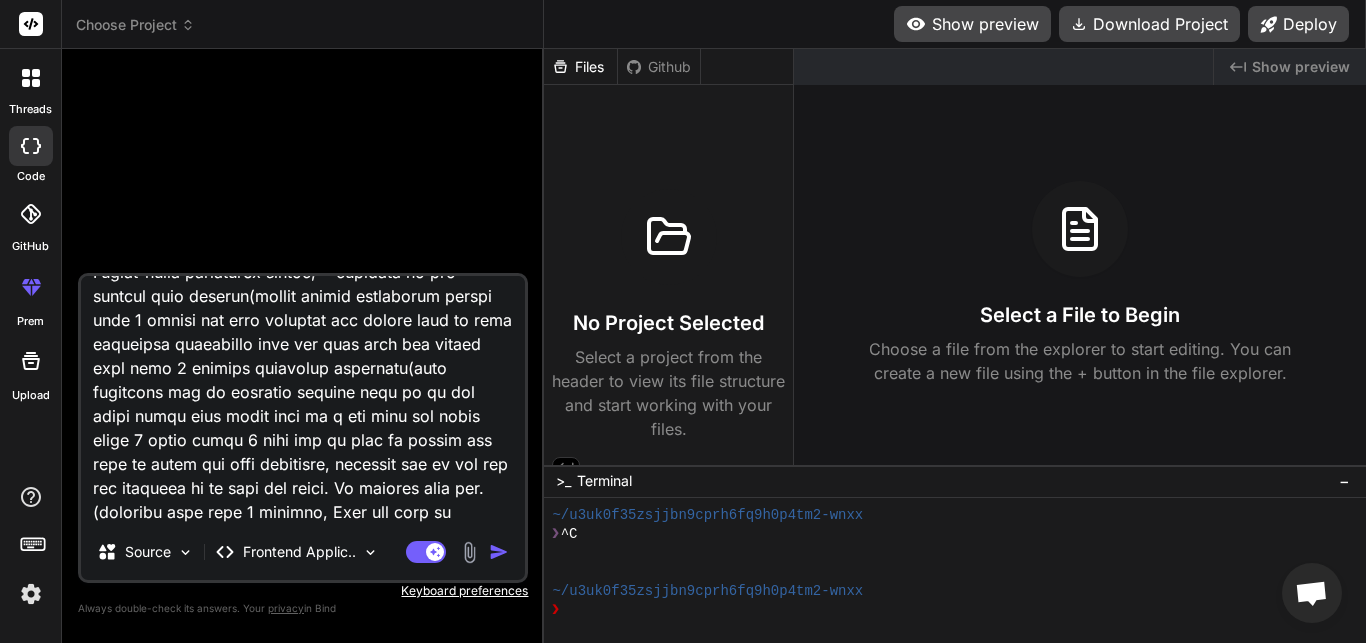 type on "Digital Operational Resilience Act (DORA) Compliance Dashboard Why it's a Huge Opportunity (Regulatory Deadline): DORA is a new EU regulation that imposes strict ICT and cybersecurity risk management requirements on the financial sector. The deadline for compliance is January 2025, and firms are scrambling for tools to manage and report on their resilience. Target Audience: IT Risk Managers, CISOs, and Compliance Officers in banks, investment firms, and insurance companies. Style: Secure, corporate, and highly structured. A no-nonsense interface that inspires confidence and clarity. Essential Pages (10-12): Compliance Overview: Dashboard showing the percentage of compliance with DORA articles across different business units. ICT Risk Management: A registry of identified ICT risks, their potential impact, and mitigation status. Incident Reporting: A workflow for logging, classifying, and managing ICT-related incidents. Digital Resilience Testing: Track the schedule and results of penetration tests and other..." 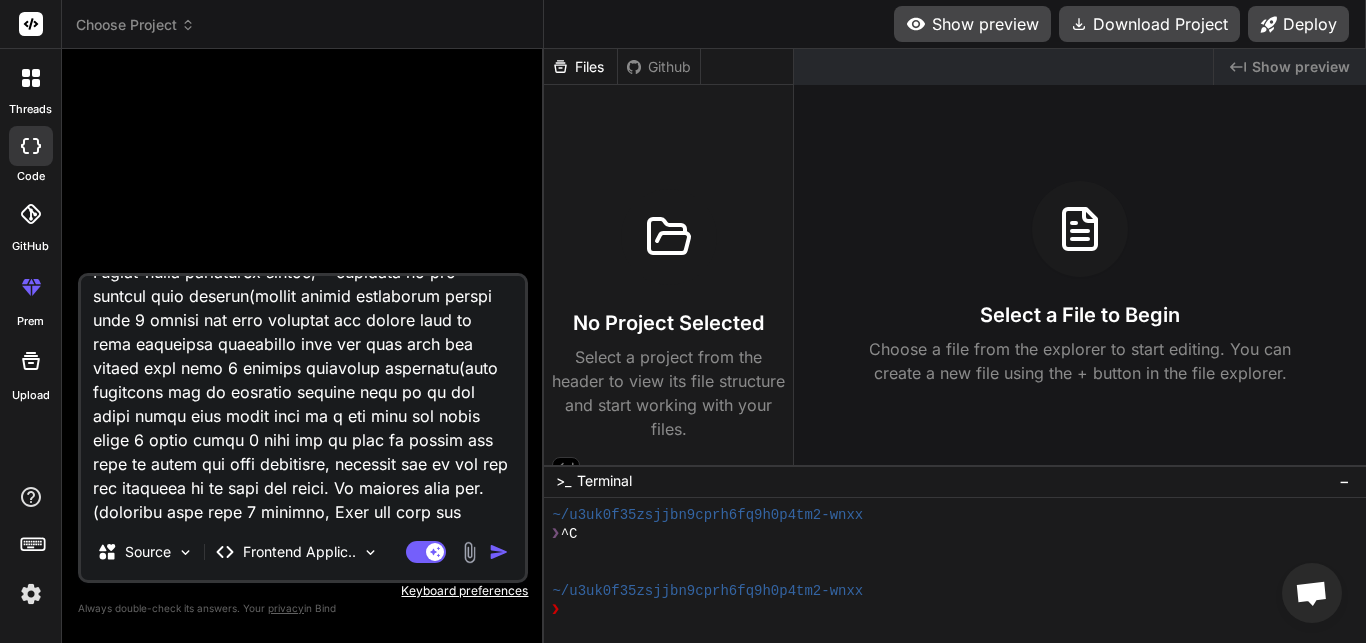 type on "Digital Operational Resilience Act (DORA) Compliance Dashboard Why it's a Huge Opportunity (Regulatory Deadline): DORA is a new EU regulation that imposes strict ICT and cybersecurity risk management requirements on the financial sector. The deadline for compliance is January 2025, and firms are scrambling for tools to manage and report on their resilience. Target Audience: IT Risk Managers, CISOs, and Compliance Officers in banks, investment firms, and insurance companies. Style: Secure, corporate, and highly structured. A no-nonsense interface that inspires confidence and clarity. Essential Pages (10-12): Compliance Overview: Dashboard showing the percentage of compliance with DORA articles across different business units. ICT Risk Management: A registry of identified ICT risks, their potential impact, and mitigation status. Incident Reporting: A workflow for logging, classifying, and managing ICT-related incidents. Digital Resilience Testing: Track the schedule and results of penetration tests and other..." 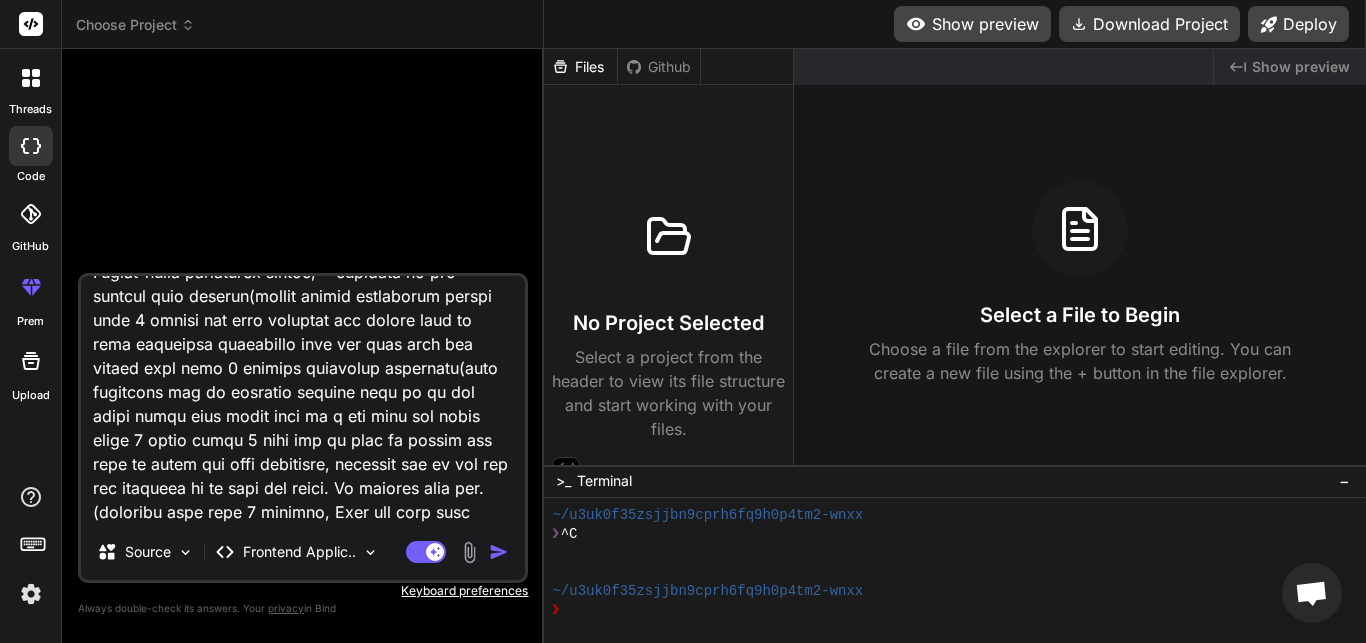 type on "Digital Operational Resilience Act (DORA) Compliance Dashboard Why it's a Huge Opportunity (Regulatory Deadline): DORA is a new EU regulation that imposes strict ICT and cybersecurity risk management requirements on the financial sector. The deadline for compliance is January 2025, and firms are scrambling for tools to manage and report on their resilience. Target Audience: IT Risk Managers, CISOs, and Compliance Officers in banks, investment firms, and insurance companies. Style: Secure, corporate, and highly structured. A no-nonsense interface that inspires confidence and clarity. Essential Pages (10-12): Compliance Overview: Dashboard showing the percentage of compliance with DORA articles across different business units. ICT Risk Management: A registry of identified ICT risks, their potential impact, and mitigation status. Incident Reporting: A workflow for logging, classifying, and managing ICT-related incidents. Digital Resilience Testing: Track the schedule and results of penetration tests and other..." 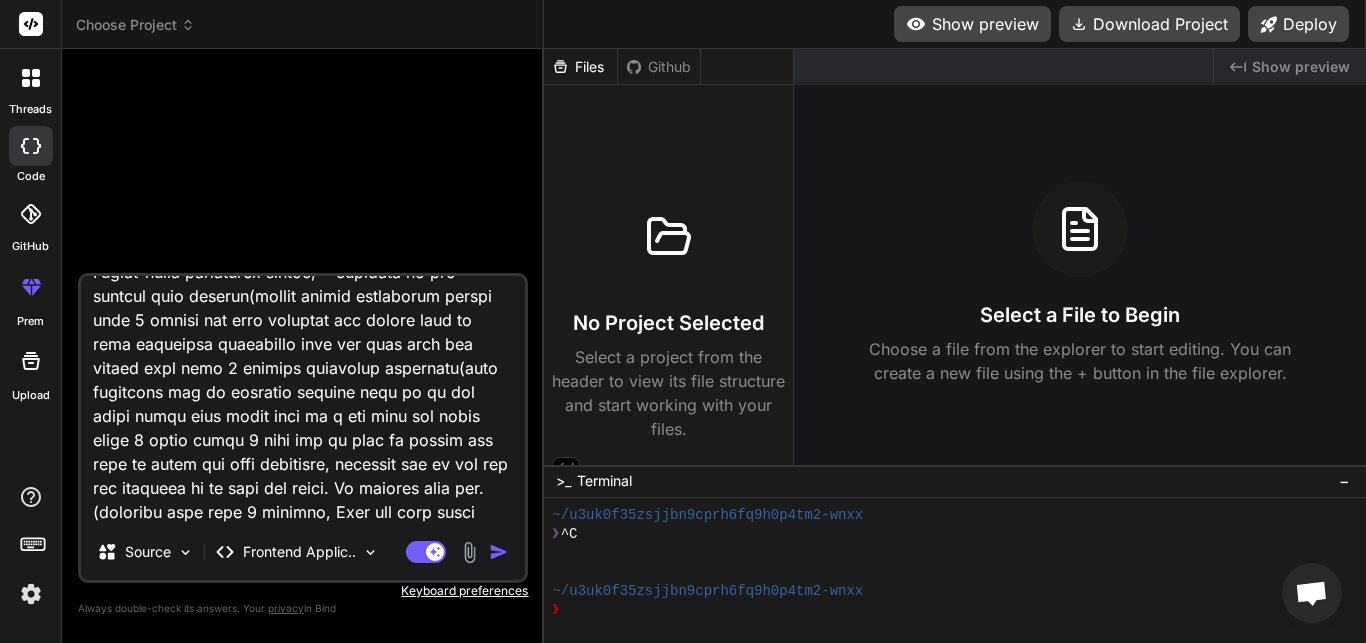 scroll, scrollTop: 2234, scrollLeft: 0, axis: vertical 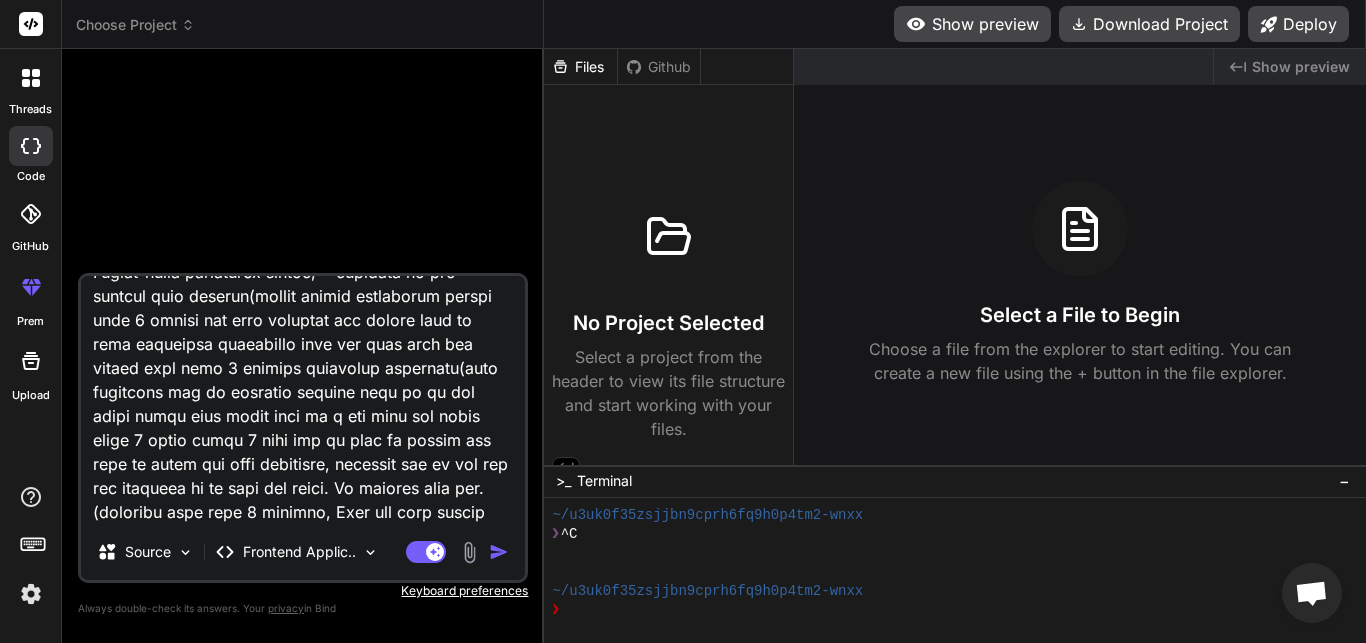type on "Digital Operational Resilience Act (DORA) Compliance Dashboard Why it's a Huge Opportunity (Regulatory Deadline): DORA is a new EU regulation that imposes strict ICT and cybersecurity risk management requirements on the financial sector. The deadline for compliance is January 2025, and firms are scrambling for tools to manage and report on their resilience. Target Audience: IT Risk Managers, CISOs, and Compliance Officers in banks, investment firms, and insurance companies. Style: Secure, corporate, and highly structured. A no-nonsense interface that inspires confidence and clarity. Essential Pages (10-12): Compliance Overview: Dashboard showing the percentage of compliance with DORA articles across different business units. ICT Risk Management: A registry of identified ICT risks, their potential impact, and mitigation status. Incident Reporting: A workflow for logging, classifying, and managing ICT-related incidents. Digital Resilience Testing: Track the schedule and results of penetration tests and other..." 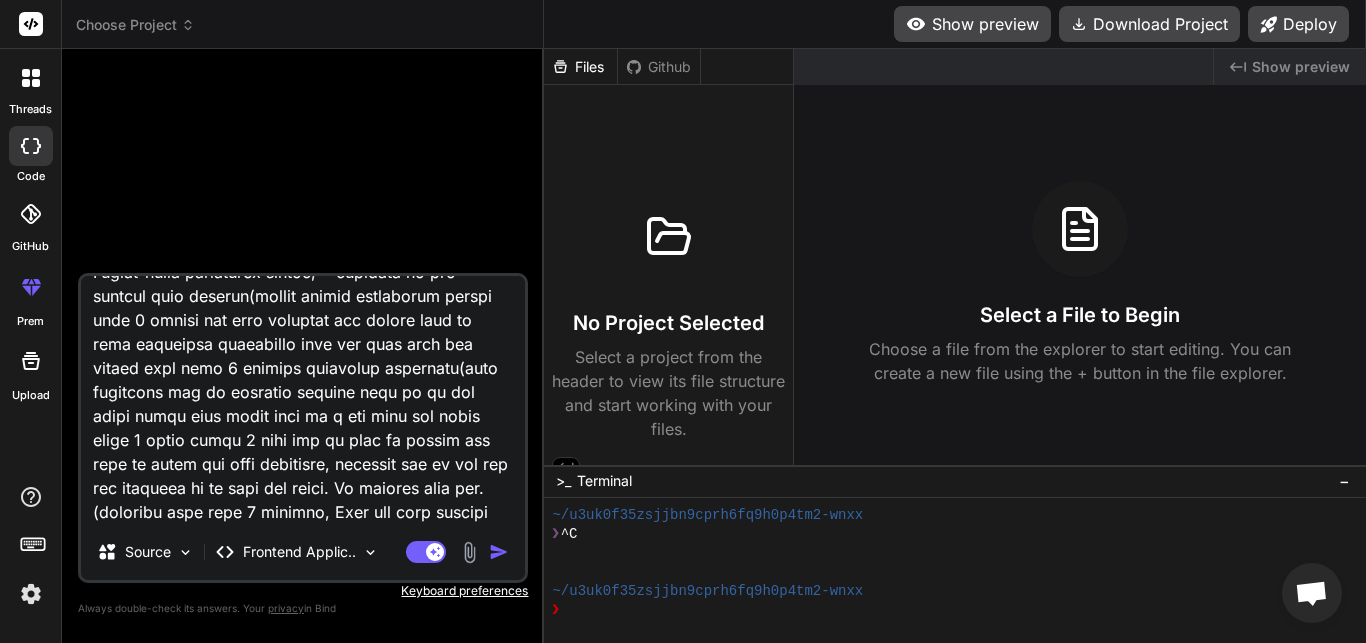 type on "Digital Operational Resilience Act (DORA) Compliance Dashboard Why it's a Huge Opportunity (Regulatory Deadline): DORA is a new EU regulation that imposes strict ICT and cybersecurity risk management requirements on the financial sector. The deadline for compliance is January 2025, and firms are scrambling for tools to manage and report on their resilience. Target Audience: IT Risk Managers, CISOs, and Compliance Officers in banks, investment firms, and insurance companies. Style: Secure, corporate, and highly structured. A no-nonsense interface that inspires confidence and clarity. Essential Pages (10-12): Compliance Overview: Dashboard showing the percentage of compliance with DORA articles across different business units. ICT Risk Management: A registry of identified ICT risks, their potential impact, and mitigation status. Incident Reporting: A workflow for logging, classifying, and managing ICT-related incidents. Digital Resilience Testing: Track the schedule and results of penetration tests and other..." 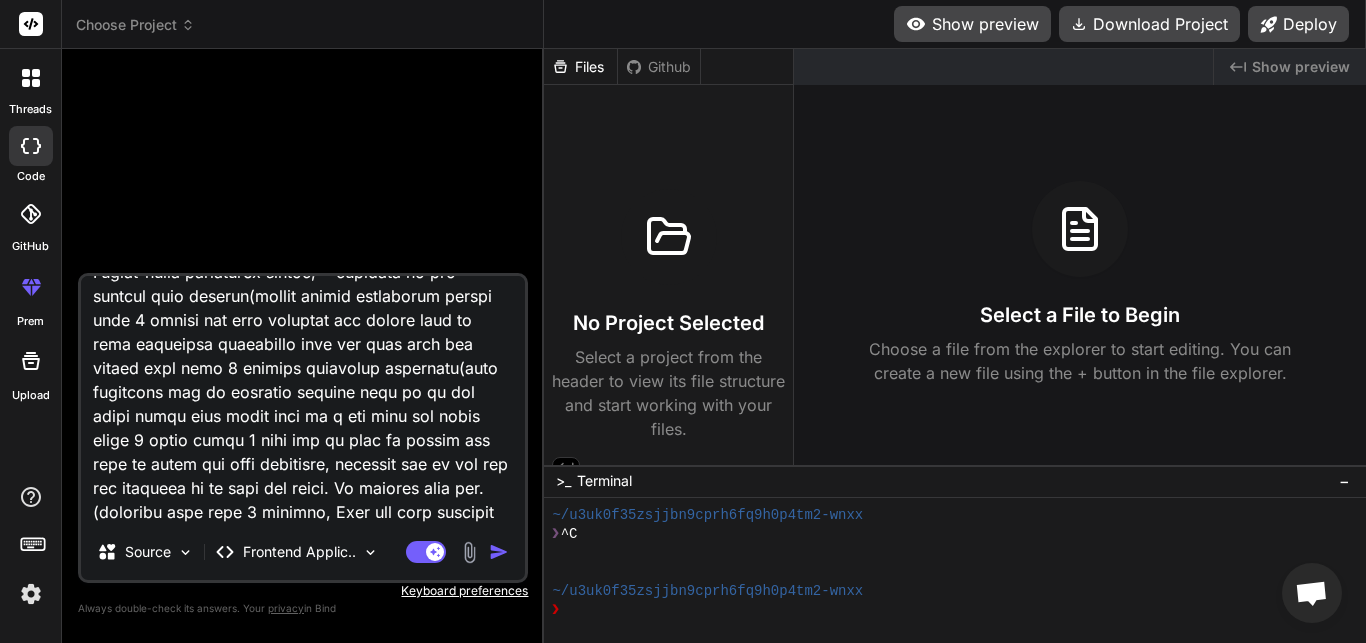 type on "x" 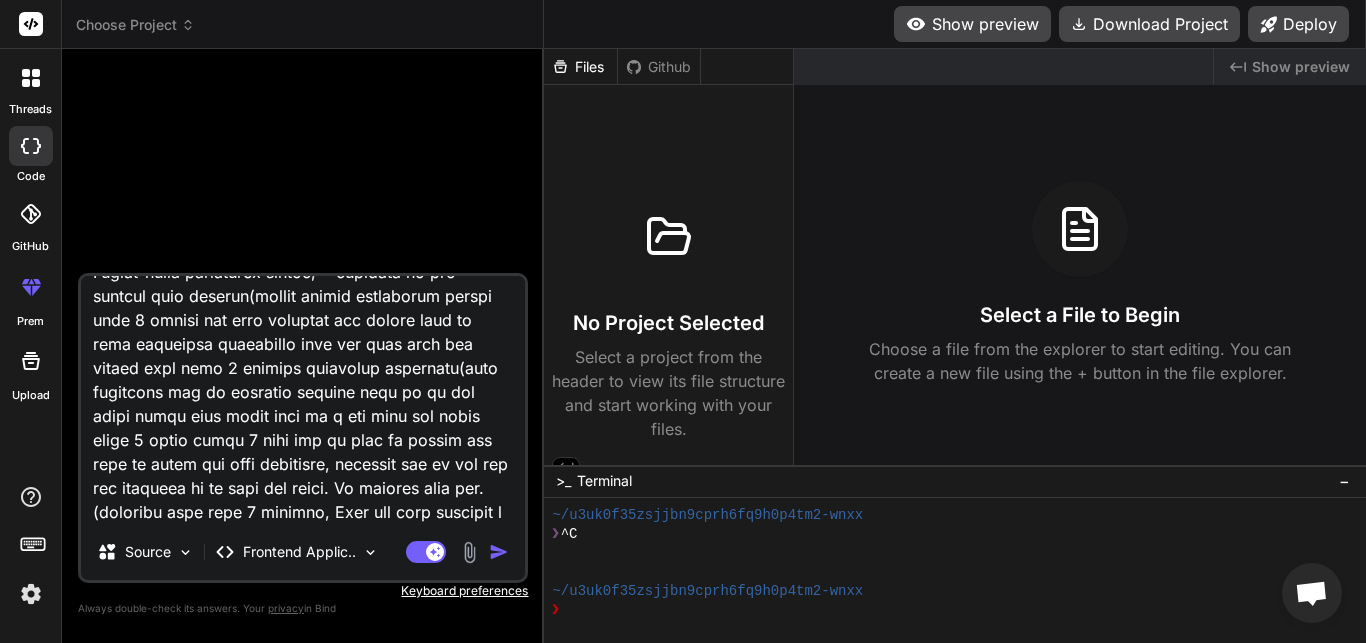 type on "Digital Operational Resilience Act (DORA) Compliance Dashboard Why it's a Huge Opportunity (Regulatory Deadline): DORA is a new EU regulation that imposes strict ICT and cybersecurity risk management requirements on the financial sector. The deadline for compliance is January 2025, and firms are scrambling for tools to manage and report on their resilience. Target Audience: IT Risk Managers, CISOs, and Compliance Officers in banks, investment firms, and insurance companies. Style: Secure, corporate, and highly structured. A no-nonsense interface that inspires confidence and clarity. Essential Pages (10-12): Compliance Overview: Dashboard showing the percentage of compliance with DORA articles across different business units. ICT Risk Management: A registry of identified ICT risks, their potential impact, and mitigation status. Incident Reporting: A workflow for logging, classifying, and managing ICT-related incidents. Digital Resilience Testing: Track the schedule and results of penetration tests and other..." 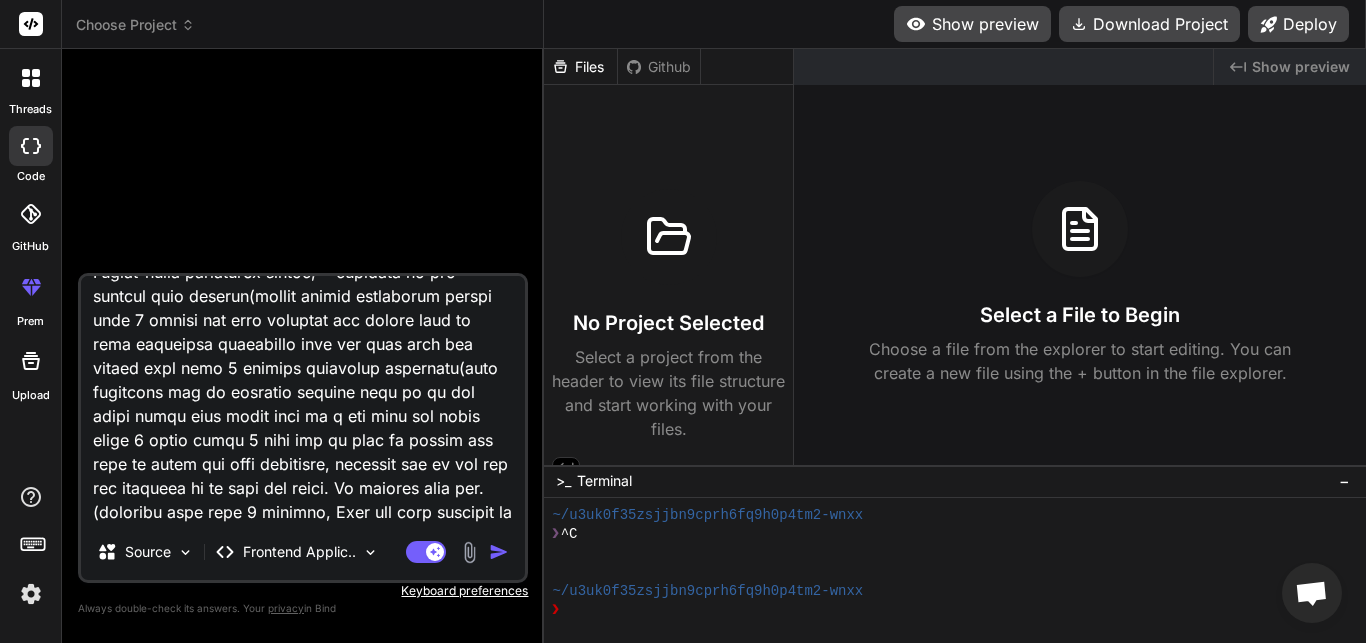 type on "Digital Operational Resilience Act (DORA) Compliance Dashboard Why it's a Huge Opportunity (Regulatory Deadline): DORA is a new EU regulation that imposes strict ICT and cybersecurity risk management requirements on the financial sector. The deadline for compliance is January 2025, and firms are scrambling for tools to manage and report on their resilience. Target Audience: IT Risk Managers, CISOs, and Compliance Officers in banks, investment firms, and insurance companies. Style: Secure, corporate, and highly structured. A no-nonsense interface that inspires confidence and clarity. Essential Pages (10-12): Compliance Overview: Dashboard showing the percentage of compliance with DORA articles across different business units. ICT Risk Management: A registry of identified ICT risks, their potential impact, and mitigation status. Incident Reporting: A workflow for logging, classifying, and managing ICT-related incidents. Digital Resilience Testing: Track the schedule and results of penetration tests and other..." 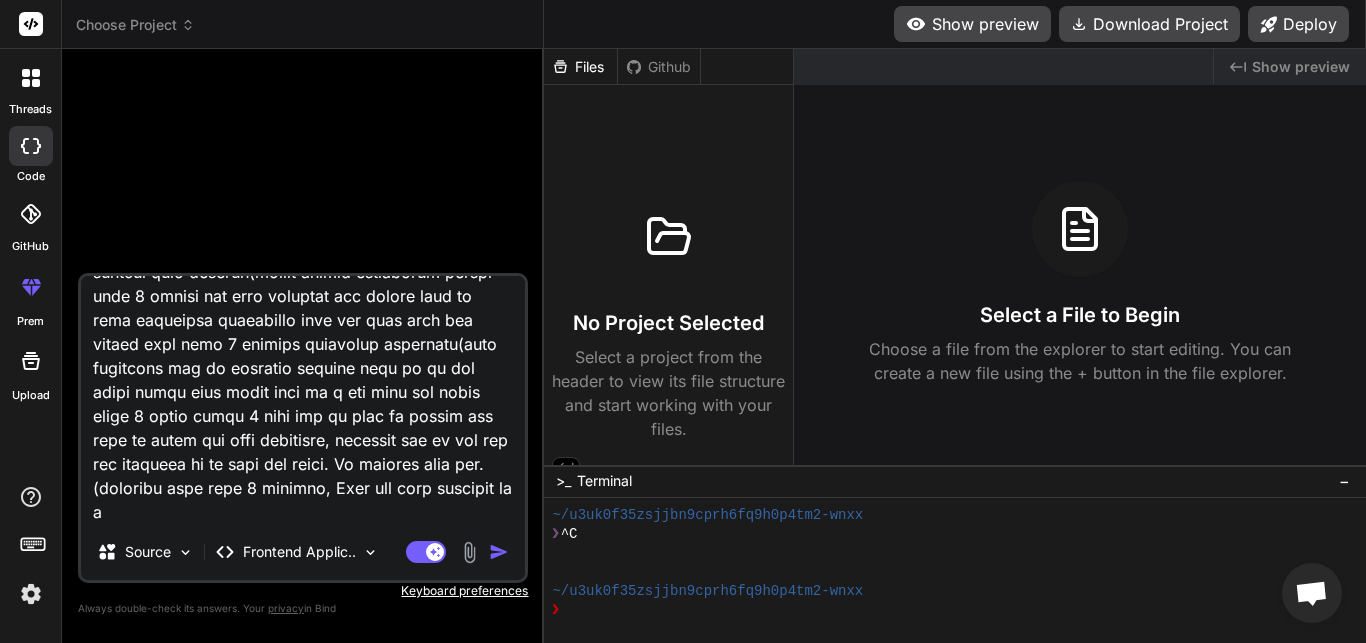 type on "Digital Operational Resilience Act (DORA) Compliance Dashboard Why it's a Huge Opportunity (Regulatory Deadline): DORA is a new EU regulation that imposes strict ICT and cybersecurity risk management requirements on the financial sector. The deadline for compliance is January 2025, and firms are scrambling for tools to manage and report on their resilience. Target Audience: IT Risk Managers, CISOs, and Compliance Officers in banks, investment firms, and insurance companies. Style: Secure, corporate, and highly structured. A no-nonsense interface that inspires confidence and clarity. Essential Pages (10-12): Compliance Overview: Dashboard showing the percentage of compliance with DORA articles across different business units. ICT Risk Management: A registry of identified ICT risks, their potential impact, and mitigation status. Incident Reporting: A workflow for logging, classifying, and managing ICT-related incidents. Digital Resilience Testing: Track the schedule and results of penetration tests and other..." 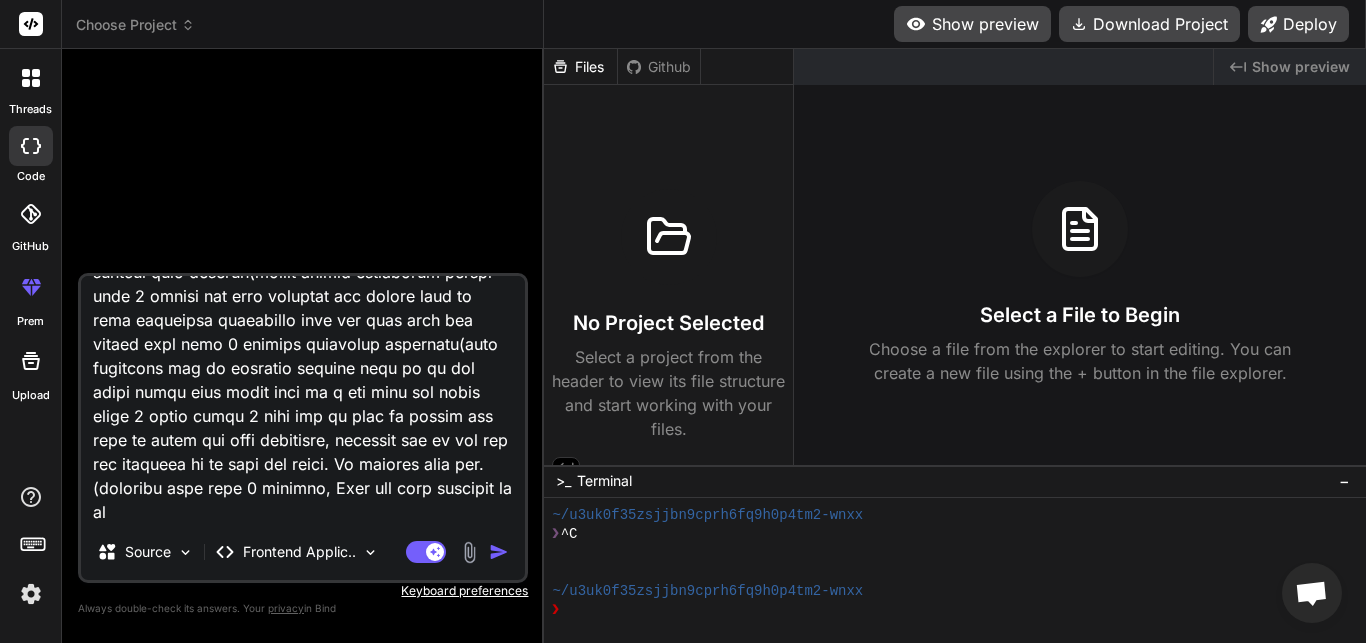 type on "Digital Operational Resilience Act (DORA) Compliance Dashboard Why it's a Huge Opportunity (Regulatory Deadline): DORA is a new EU regulation that imposes strict ICT and cybersecurity risk management requirements on the financial sector. The deadline for compliance is January 2025, and firms are scrambling for tools to manage and report on their resilience. Target Audience: IT Risk Managers, CISOs, and Compliance Officers in banks, investment firms, and insurance companies. Style: Secure, corporate, and highly structured. A no-nonsense interface that inspires confidence and clarity. Essential Pages (10-12): Compliance Overview: Dashboard showing the percentage of compliance with DORA articles across different business units. ICT Risk Management: A registry of identified ICT risks, their potential impact, and mitigation status. Incident Reporting: A workflow for logging, classifying, and managing ICT-related incidents. Digital Resilience Testing: Track the schedule and results of penetration tests and other..." 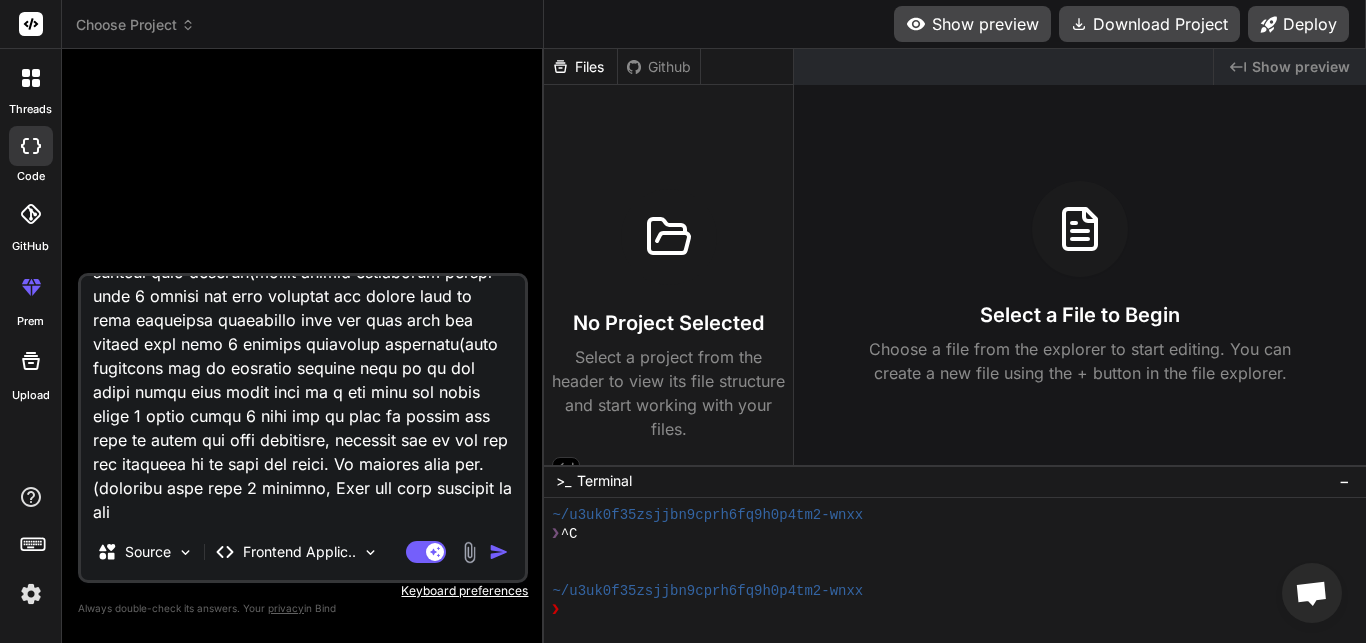type on "Digital Operational Resilience Act (DORA) Compliance Dashboard Why it's a Huge Opportunity (Regulatory Deadline): DORA is a new EU regulation that imposes strict ICT and cybersecurity risk management requirements on the financial sector. The deadline for compliance is January 2025, and firms are scrambling for tools to manage and report on their resilience. Target Audience: IT Risk Managers, CISOs, and Compliance Officers in banks, investment firms, and insurance companies. Style: Secure, corporate, and highly structured. A no-nonsense interface that inspires confidence and clarity. Essential Pages (10-12): Compliance Overview: Dashboard showing the percentage of compliance with DORA articles across different business units. ICT Risk Management: A registry of identified ICT risks, their potential impact, and mitigation status. Incident Reporting: A workflow for logging, classifying, and managing ICT-related incidents. Digital Resilience Testing: Track the schedule and results of penetration tests and other..." 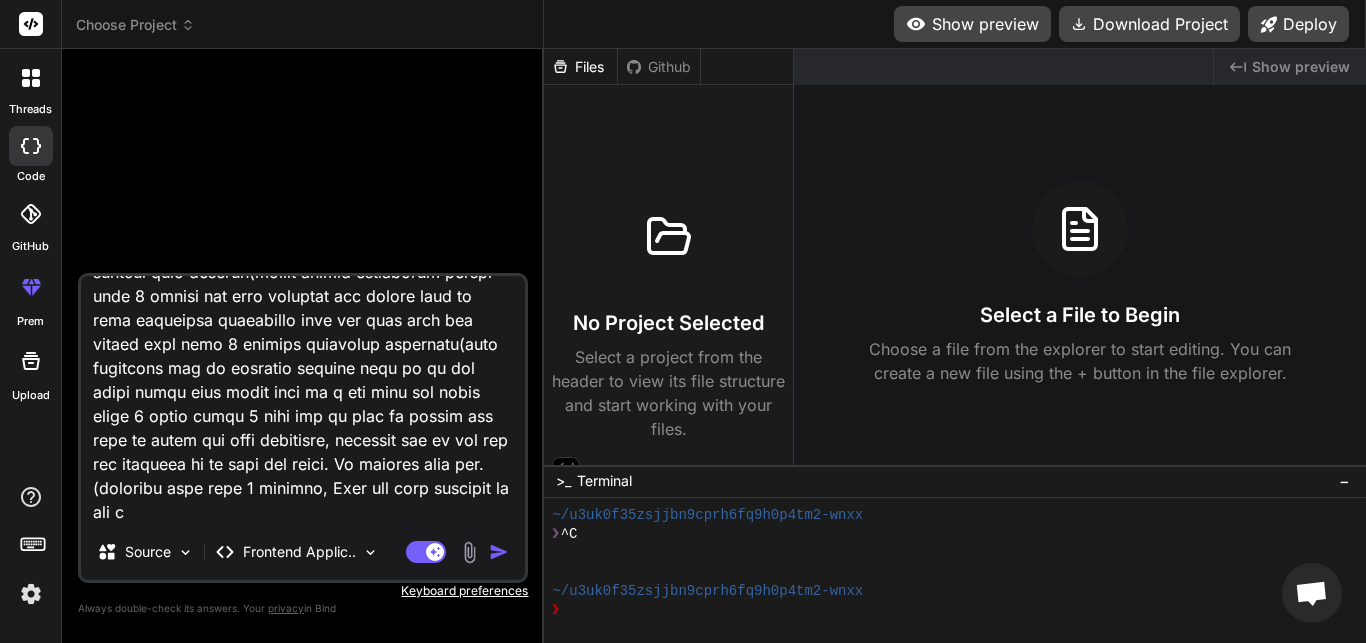 type on "Digital Operational Resilience Act (DORA) Compliance Dashboard Why it's a Huge Opportunity (Regulatory Deadline): DORA is a new EU regulation that imposes strict ICT and cybersecurity risk management requirements on the financial sector. The deadline for compliance is January 2025, and firms are scrambling for tools to manage and report on their resilience. Target Audience: IT Risk Managers, CISOs, and Compliance Officers in banks, investment firms, and insurance companies. Style: Secure, corporate, and highly structured. A no-nonsense interface that inspires confidence and clarity. Essential Pages (10-12): Compliance Overview: Dashboard showing the percentage of compliance with DORA articles across different business units. ICT Risk Management: A registry of identified ICT risks, their potential impact, and mitigation status. Incident Reporting: A workflow for logging, classifying, and managing ICT-related incidents. Digital Resilience Testing: Track the schedule and results of penetration tests and other..." 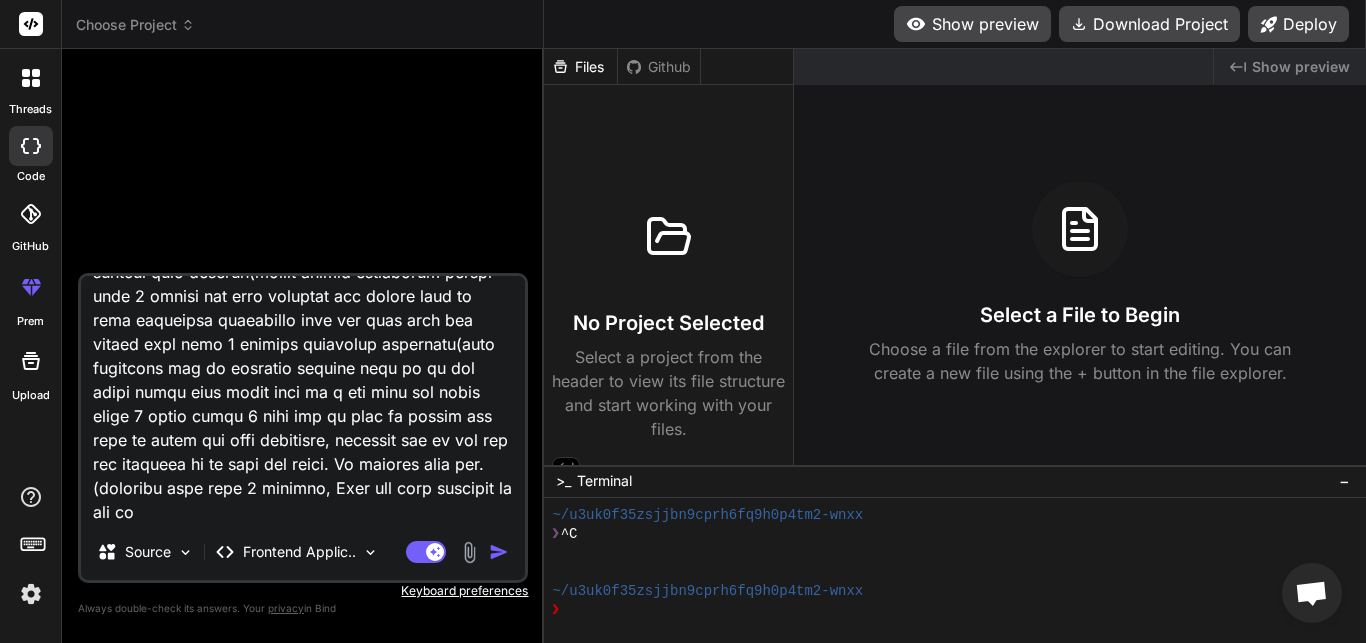 type on "Digital Operational Resilience Act (DORA) Compliance Dashboard Why it's a Huge Opportunity (Regulatory Deadline): DORA is a new EU regulation that imposes strict ICT and cybersecurity risk management requirements on the financial sector. The deadline for compliance is January 2025, and firms are scrambling for tools to manage and report on their resilience. Target Audience: IT Risk Managers, CISOs, and Compliance Officers in banks, investment firms, and insurance companies. Style: Secure, corporate, and highly structured. A no-nonsense interface that inspires confidence and clarity. Essential Pages (10-12): Compliance Overview: Dashboard showing the percentage of compliance with DORA articles across different business units. ICT Risk Management: A registry of identified ICT risks, their potential impact, and mitigation status. Incident Reporting: A workflow for logging, classifying, and managing ICT-related incidents. Digital Resilience Testing: Track the schedule and results of penetration tests and other..." 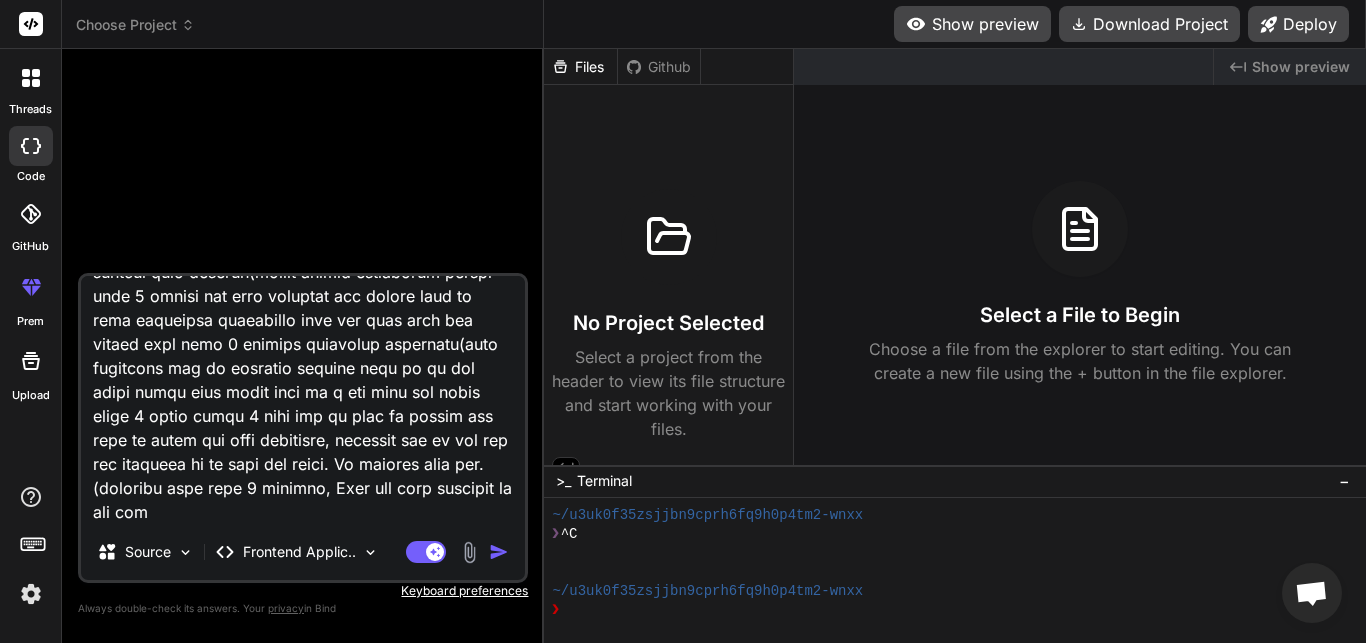 type on "Digital Operational Resilience Act (DORA) Compliance Dashboard Why it's a Huge Opportunity (Regulatory Deadline): DORA is a new EU regulation that imposes strict ICT and cybersecurity risk management requirements on the financial sector. The deadline for compliance is January 2025, and firms are scrambling for tools to manage and report on their resilience. Target Audience: IT Risk Managers, CISOs, and Compliance Officers in banks, investment firms, and insurance companies. Style: Secure, corporate, and highly structured. A no-nonsense interface that inspires confidence and clarity. Essential Pages (10-12): Compliance Overview: Dashboard showing the percentage of compliance with DORA articles across different business units. ICT Risk Management: A registry of identified ICT risks, their potential impact, and mitigation status. Incident Reporting: A workflow for logging, classifying, and managing ICT-related incidents. Digital Resilience Testing: Track the schedule and results of penetration tests and other..." 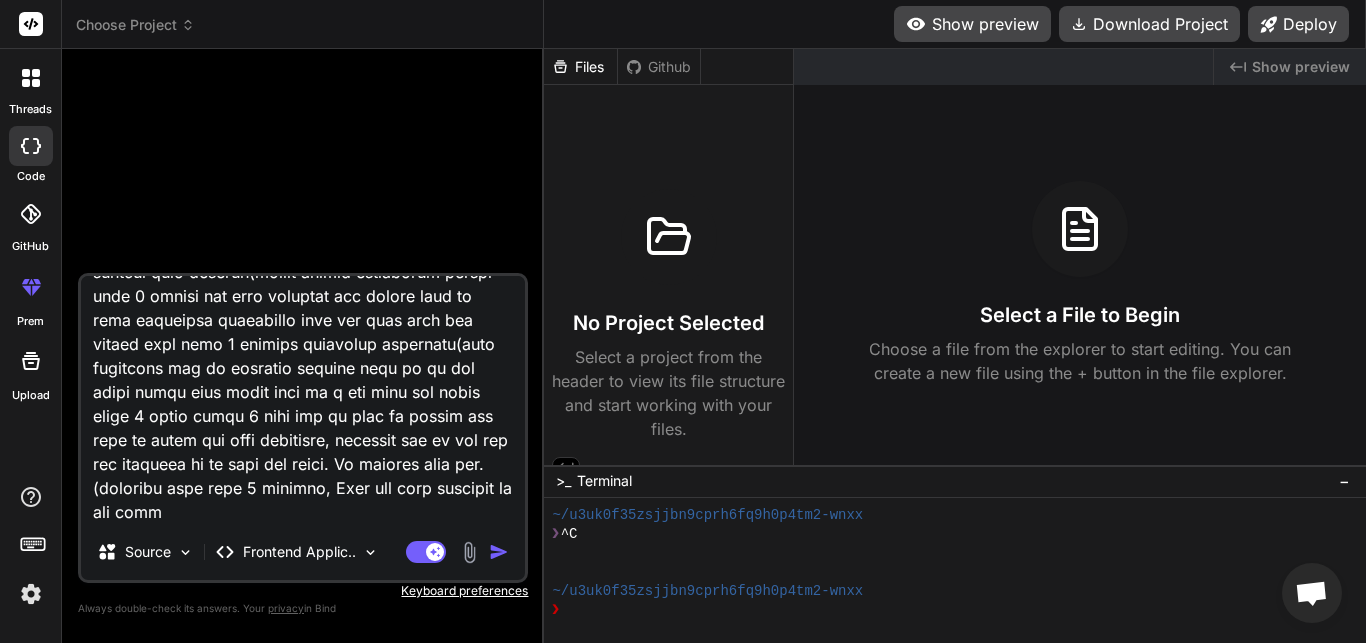 type on "Digital Operational Resilience Act (DORA) Compliance Dashboard Why it's a Huge Opportunity (Regulatory Deadline): DORA is a new EU regulation that imposes strict ICT and cybersecurity risk management requirements on the financial sector. The deadline for compliance is January 2025, and firms are scrambling for tools to manage and report on their resilience. Target Audience: IT Risk Managers, CISOs, and Compliance Officers in banks, investment firms, and insurance companies. Style: Secure, corporate, and highly structured. A no-nonsense interface that inspires confidence and clarity. Essential Pages (10-12): Compliance Overview: Dashboard showing the percentage of compliance with DORA articles across different business units. ICT Risk Management: A registry of identified ICT risks, their potential impact, and mitigation status. Incident Reporting: A workflow for logging, classifying, and managing ICT-related incidents. Digital Resilience Testing: Track the schedule and results of penetration tests and other..." 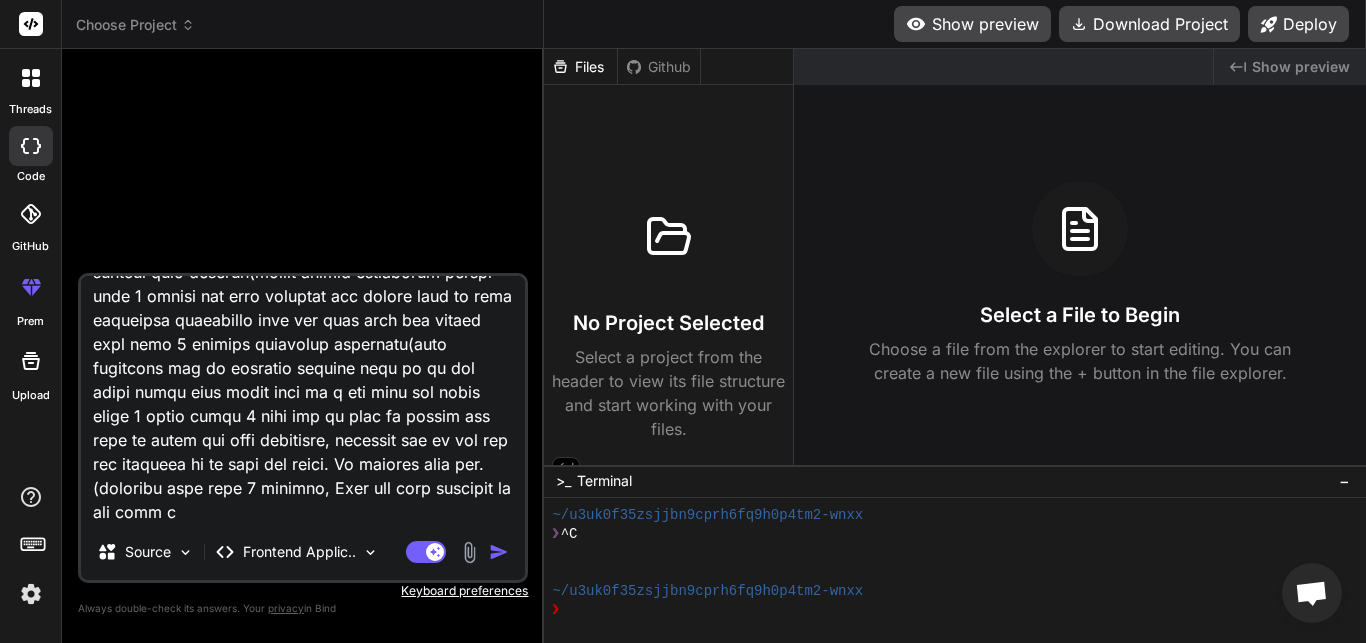 type on "Digital Operational Resilience Act (DORA) Compliance Dashboard Why it's a Huge Opportunity (Regulatory Deadline): DORA is a new EU regulation that imposes strict ICT and cybersecurity risk management requirements on the financial sector. The deadline for compliance is January 2025, and firms are scrambling for tools to manage and report on their resilience. Target Audience: IT Risk Managers, CISOs, and Compliance Officers in banks, investment firms, and insurance companies. Style: Secure, corporate, and highly structured. A no-nonsense interface that inspires confidence and clarity. Essential Pages (10-12): Compliance Overview: Dashboard showing the percentage of compliance with DORA articles across different business units. ICT Risk Management: A registry of identified ICT risks, their potential impact, and mitigation status. Incident Reporting: A workflow for logging, classifying, and managing ICT-related incidents. Digital Resilience Testing: Track the schedule and results of penetration tests and other..." 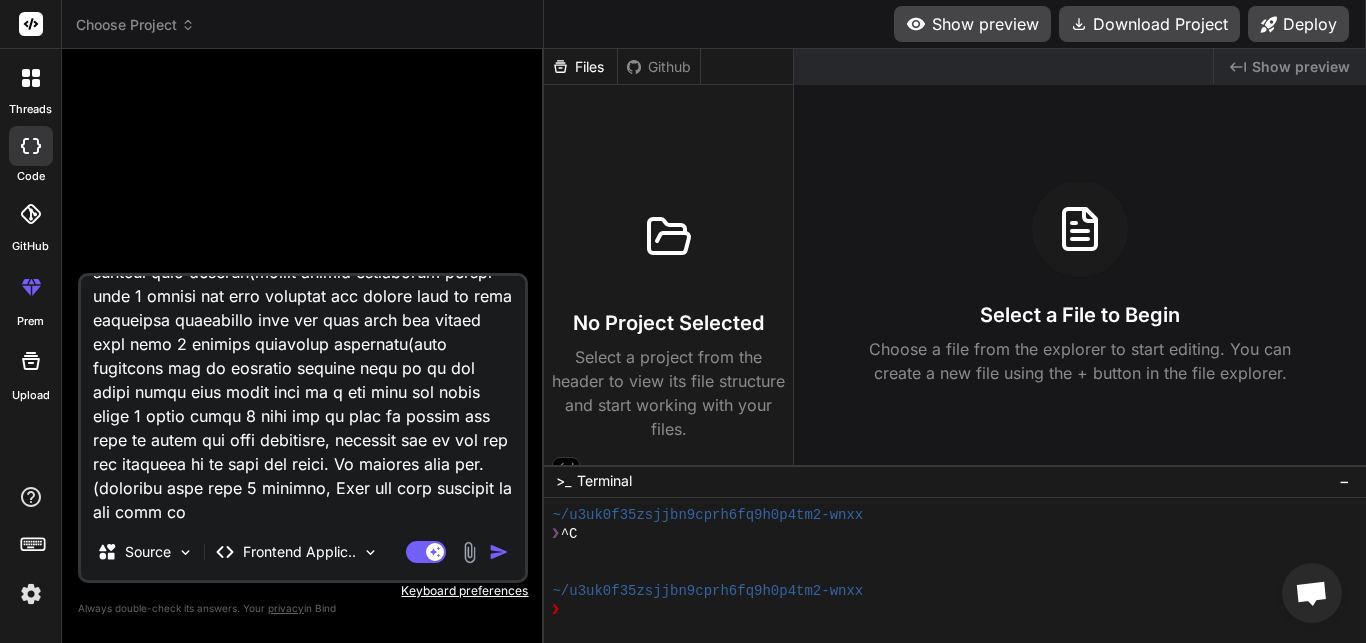 type on "Digital Operational Resilience Act (DORA) Compliance Dashboard Why it's a Huge Opportunity (Regulatory Deadline): DORA is a new EU regulation that imposes strict ICT and cybersecurity risk management requirements on the financial sector. The deadline for compliance is January 2025, and firms are scrambling for tools to manage and report on their resilience. Target Audience: IT Risk Managers, CISOs, and Compliance Officers in banks, investment firms, and insurance companies. Style: Secure, corporate, and highly structured. A no-nonsense interface that inspires confidence and clarity. Essential Pages (10-12): Compliance Overview: Dashboard showing the percentage of compliance with DORA articles across different business units. ICT Risk Management: A registry of identified ICT risks, their potential impact, and mitigation status. Incident Reporting: A workflow for logging, classifying, and managing ICT-related incidents. Digital Resilience Testing: Track the schedule and results of penetration tests and other..." 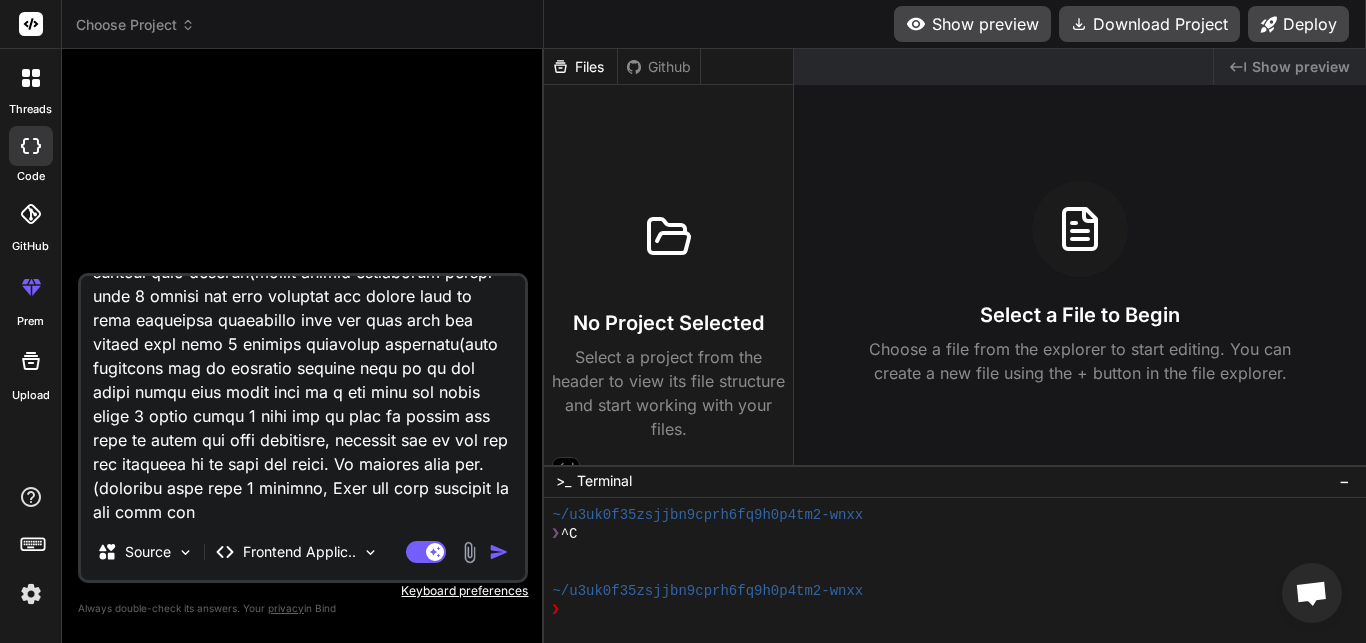 type on "Digital Operational Resilience Act (DORA) Compliance Dashboard Why it's a Huge Opportunity (Regulatory Deadline): DORA is a new EU regulation that imposes strict ICT and cybersecurity risk management requirements on the financial sector. The deadline for compliance is January 2025, and firms are scrambling for tools to manage and report on their resilience. Target Audience: IT Risk Managers, CISOs, and Compliance Officers in banks, investment firms, and insurance companies. Style: Secure, corporate, and highly structured. A no-nonsense interface that inspires confidence and clarity. Essential Pages (10-12): Compliance Overview: Dashboard showing the percentage of compliance with DORA articles across different business units. ICT Risk Management: A registry of identified ICT risks, their potential impact, and mitigation status. Incident Reporting: A workflow for logging, classifying, and managing ICT-related incidents. Digital Resilience Testing: Track the schedule and results of penetration tests and other..." 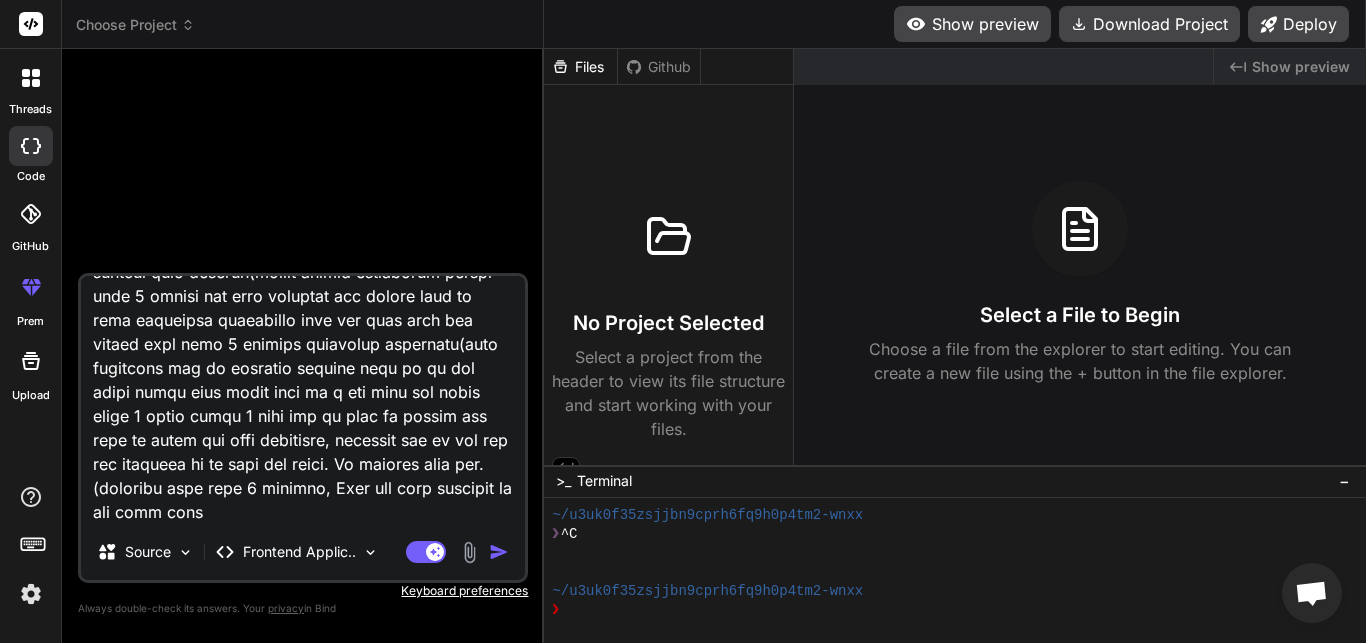 type on "Digital Operational Resilience Act (DORA) Compliance Dashboard Why it's a Huge Opportunity (Regulatory Deadline): DORA is a new EU regulation that imposes strict ICT and cybersecurity risk management requirements on the financial sector. The deadline for compliance is January 2025, and firms are scrambling for tools to manage and report on their resilience. Target Audience: IT Risk Managers, CISOs, and Compliance Officers in banks, investment firms, and insurance companies. Style: Secure, corporate, and highly structured. A no-nonsense interface that inspires confidence and clarity. Essential Pages (10-12): Compliance Overview: Dashboard showing the percentage of compliance with DORA articles across different business units. ICT Risk Management: A registry of identified ICT risks, their potential impact, and mitigation status. Incident Reporting: A workflow for logging, classifying, and managing ICT-related incidents. Digital Resilience Testing: Track the schedule and results of penetration tests and other..." 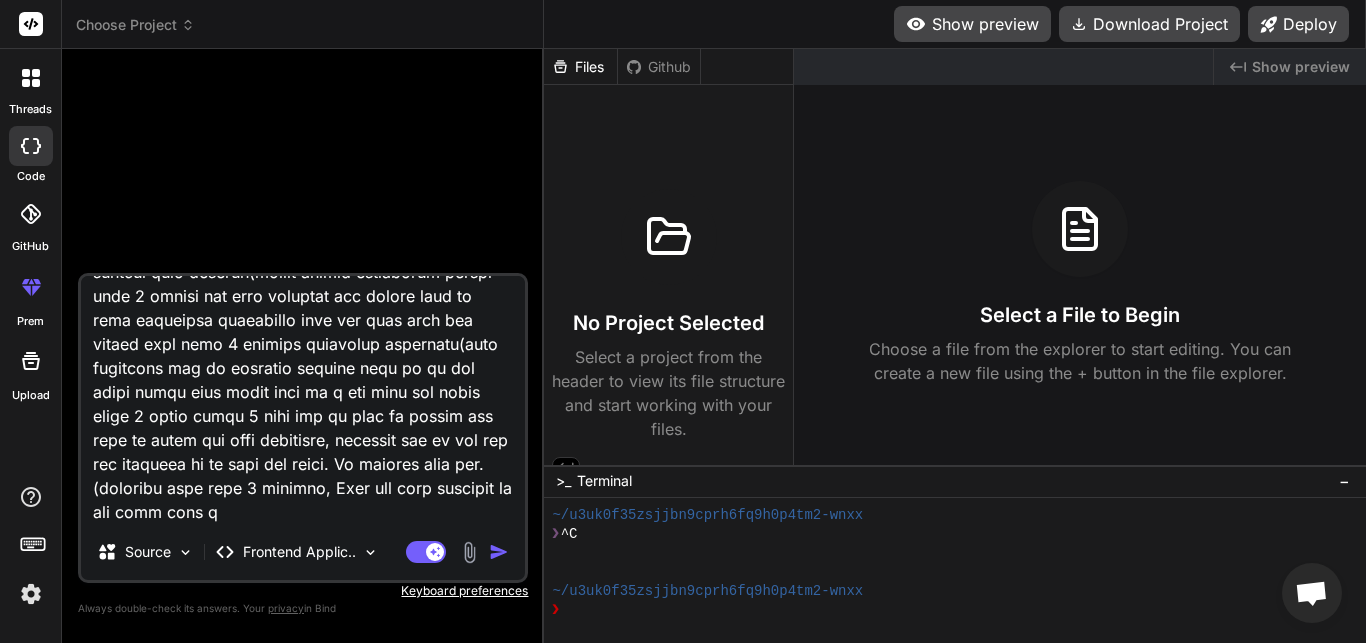 type on "Digital Operational Resilience Act (DORA) Compliance Dashboard Why it's a Huge Opportunity (Regulatory Deadline): DORA is a new EU regulation that imposes strict ICT and cybersecurity risk management requirements on the financial sector. The deadline for compliance is January 2025, and firms are scrambling for tools to manage and report on their resilience. Target Audience: IT Risk Managers, CISOs, and Compliance Officers in banks, investment firms, and insurance companies. Style: Secure, corporate, and highly structured. A no-nonsense interface that inspires confidence and clarity. Essential Pages (10-12): Compliance Overview: Dashboard showing the percentage of compliance with DORA articles across different business units. ICT Risk Management: A registry of identified ICT risks, their potential impact, and mitigation status. Incident Reporting: A workflow for logging, classifying, and managing ICT-related incidents. Digital Resilience Testing: Track the schedule and results of penetration tests and other..." 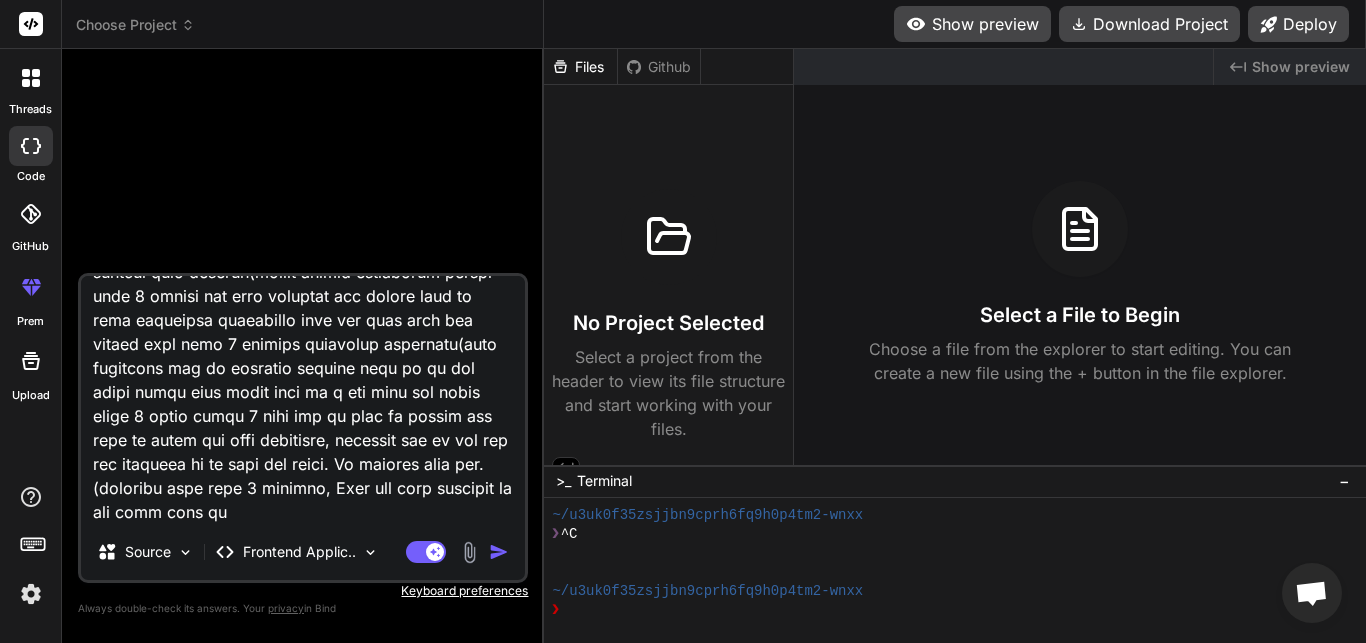 type on "Digital Operational Resilience Act (DORA) Compliance Dashboard Why it's a Huge Opportunity (Regulatory Deadline): DORA is a new EU regulation that imposes strict ICT and cybersecurity risk management requirements on the financial sector. The deadline for compliance is January 2025, and firms are scrambling for tools to manage and report on their resilience. Target Audience: IT Risk Managers, CISOs, and Compliance Officers in banks, investment firms, and insurance companies. Style: Secure, corporate, and highly structured. A no-nonsense interface that inspires confidence and clarity. Essential Pages (10-12): Compliance Overview: Dashboard showing the percentage of compliance with DORA articles across different business units. ICT Risk Management: A registry of identified ICT risks, their potential impact, and mitigation status. Incident Reporting: A workflow for logging, classifying, and managing ICT-related incidents. Digital Resilience Testing: Track the schedule and results of penetration tests and other..." 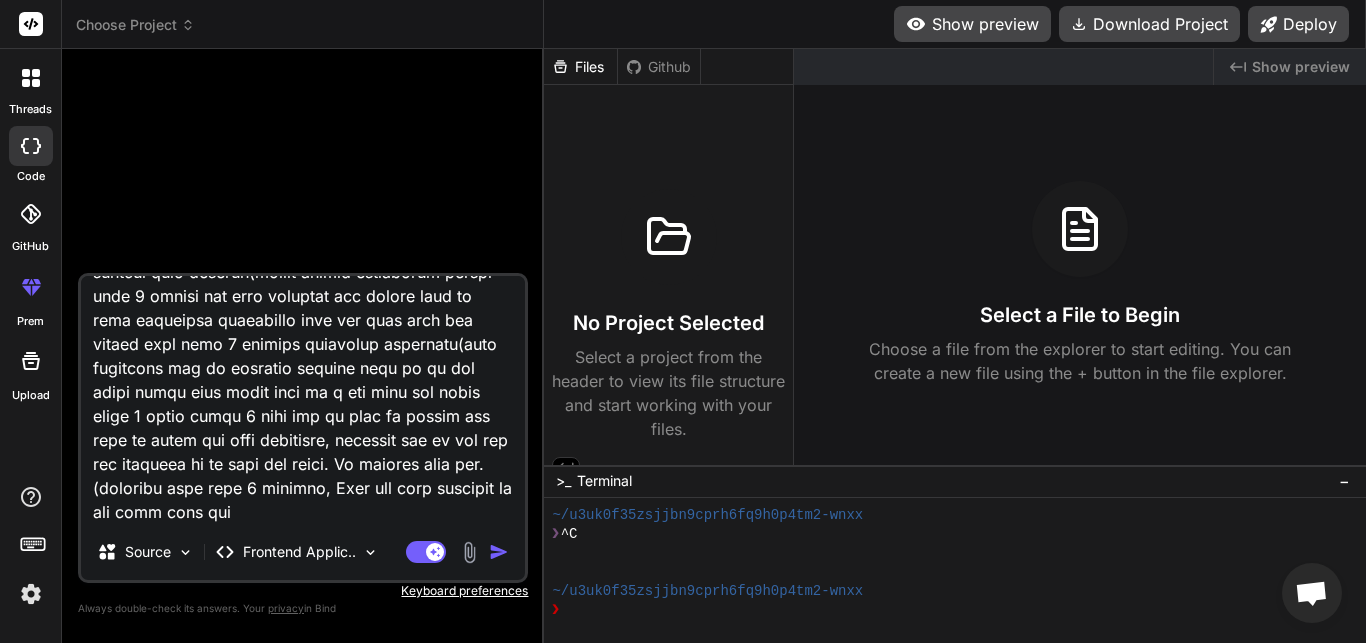 type on "Digital Operational Resilience Act (DORA) Compliance Dashboard Why it's a Huge Opportunity (Regulatory Deadline): DORA is a new EU regulation that imposes strict ICT and cybersecurity risk management requirements on the financial sector. The deadline for compliance is January 2025, and firms are scrambling for tools to manage and report on their resilience. Target Audience: IT Risk Managers, CISOs, and Compliance Officers in banks, investment firms, and insurance companies. Style: Secure, corporate, and highly structured. A no-nonsense interface that inspires confidence and clarity. Essential Pages (10-12): Compliance Overview: Dashboard showing the percentage of compliance with DORA articles across different business units. ICT Risk Management: A registry of identified ICT risks, their potential impact, and mitigation status. Incident Reporting: A workflow for logging, classifying, and managing ICT-related incidents. Digital Resilience Testing: Track the schedule and results of penetration tests and other..." 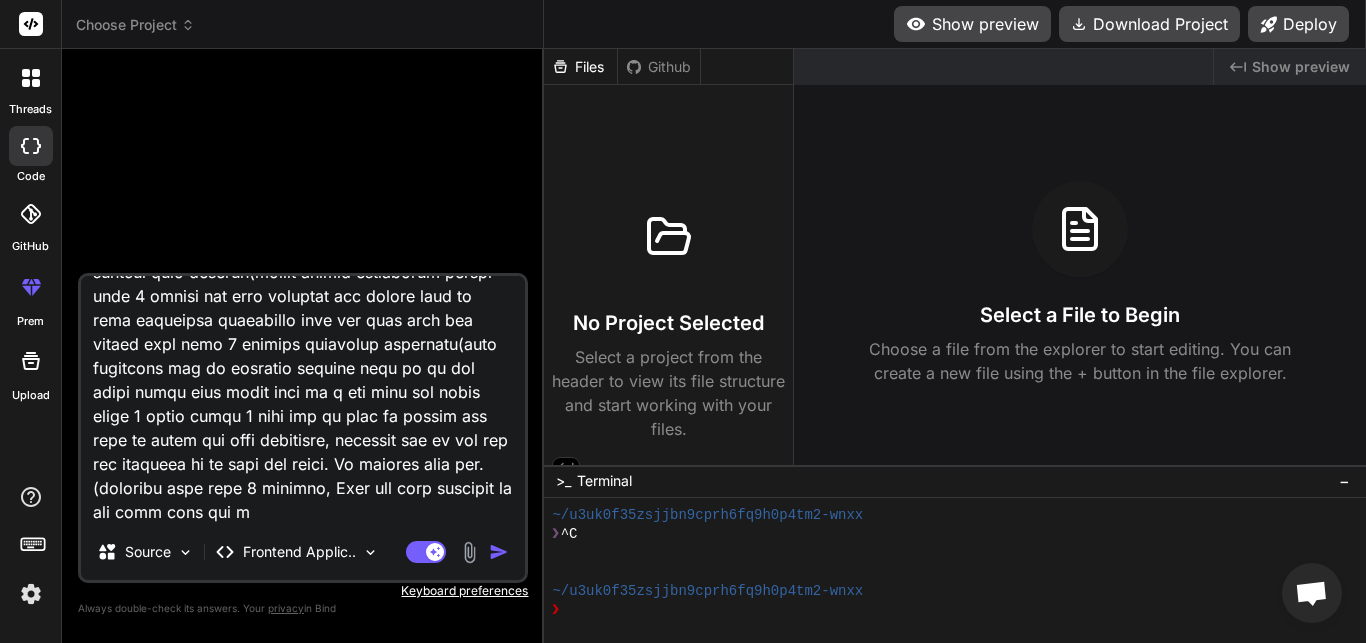 type on "Digital Operational Resilience Act (DORA) Compliance Dashboard Why it's a Huge Opportunity (Regulatory Deadline): DORA is a new EU regulation that imposes strict ICT and cybersecurity risk management requirements on the financial sector. The deadline for compliance is January 2025, and firms are scrambling for tools to manage and report on their resilience. Target Audience: IT Risk Managers, CISOs, and Compliance Officers in banks, investment firms, and insurance companies. Style: Secure, corporate, and highly structured. A no-nonsense interface that inspires confidence and clarity. Essential Pages (10-12): Compliance Overview: Dashboard showing the percentage of compliance with DORA articles across different business units. ICT Risk Management: A registry of identified ICT risks, their potential impact, and mitigation status. Incident Reporting: A workflow for logging, classifying, and managing ICT-related incidents. Digital Resilience Testing: Track the schedule and results of penetration tests and other..." 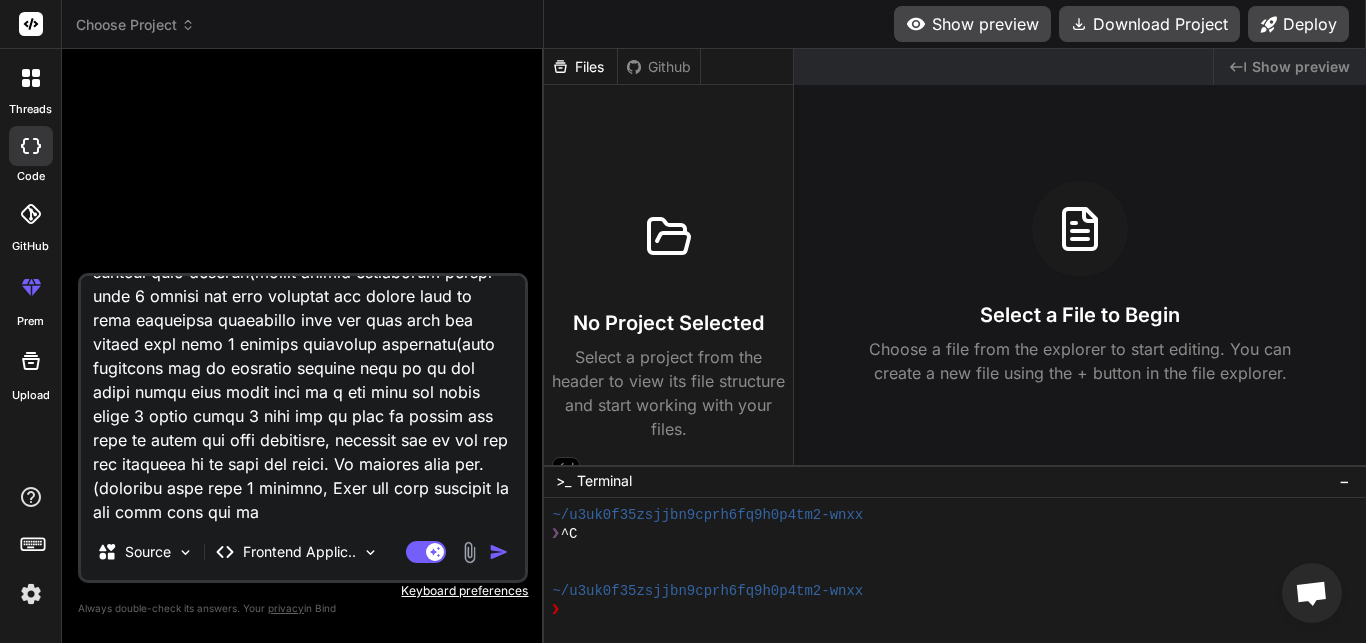 type on "Digital Operational Resilience Act (DORA) Compliance Dashboard Why it's a Huge Opportunity (Regulatory Deadline): DORA is a new EU regulation that imposes strict ICT and cybersecurity risk management requirements on the financial sector. The deadline for compliance is January 2025, and firms are scrambling for tools to manage and report on their resilience. Target Audience: IT Risk Managers, CISOs, and Compliance Officers in banks, investment firms, and insurance companies. Style: Secure, corporate, and highly structured. A no-nonsense interface that inspires confidence and clarity. Essential Pages (10-12): Compliance Overview: Dashboard showing the percentage of compliance with DORA articles across different business units. ICT Risk Management: A registry of identified ICT risks, their potential impact, and mitigation status. Incident Reporting: A workflow for logging, classifying, and managing ICT-related incidents. Digital Resilience Testing: Track the schedule and results of penetration tests and other..." 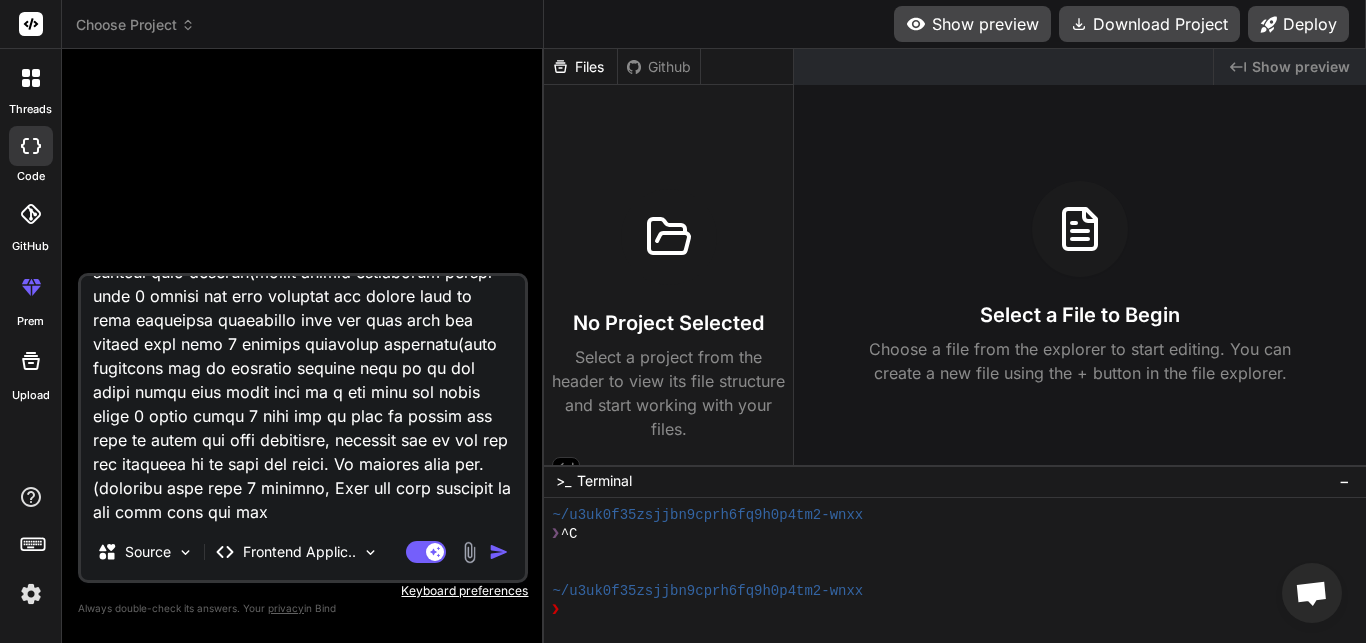 type on "Digital Operational Resilience Act (DORA) Compliance Dashboard Why it's a Huge Opportunity (Regulatory Deadline): DORA is a new EU regulation that imposes strict ICT and cybersecurity risk management requirements on the financial sector. The deadline for compliance is January 2025, and firms are scrambling for tools to manage and report on their resilience. Target Audience: IT Risk Managers, CISOs, and Compliance Officers in banks, investment firms, and insurance companies. Style: Secure, corporate, and highly structured. A no-nonsense interface that inspires confidence and clarity. Essential Pages (10-12): Compliance Overview: Dashboard showing the percentage of compliance with DORA articles across different business units. ICT Risk Management: A registry of identified ICT risks, their potential impact, and mitigation status. Incident Reporting: A workflow for logging, classifying, and managing ICT-related incidents. Digital Resilience Testing: Track the schedule and results of penetration tests and other..." 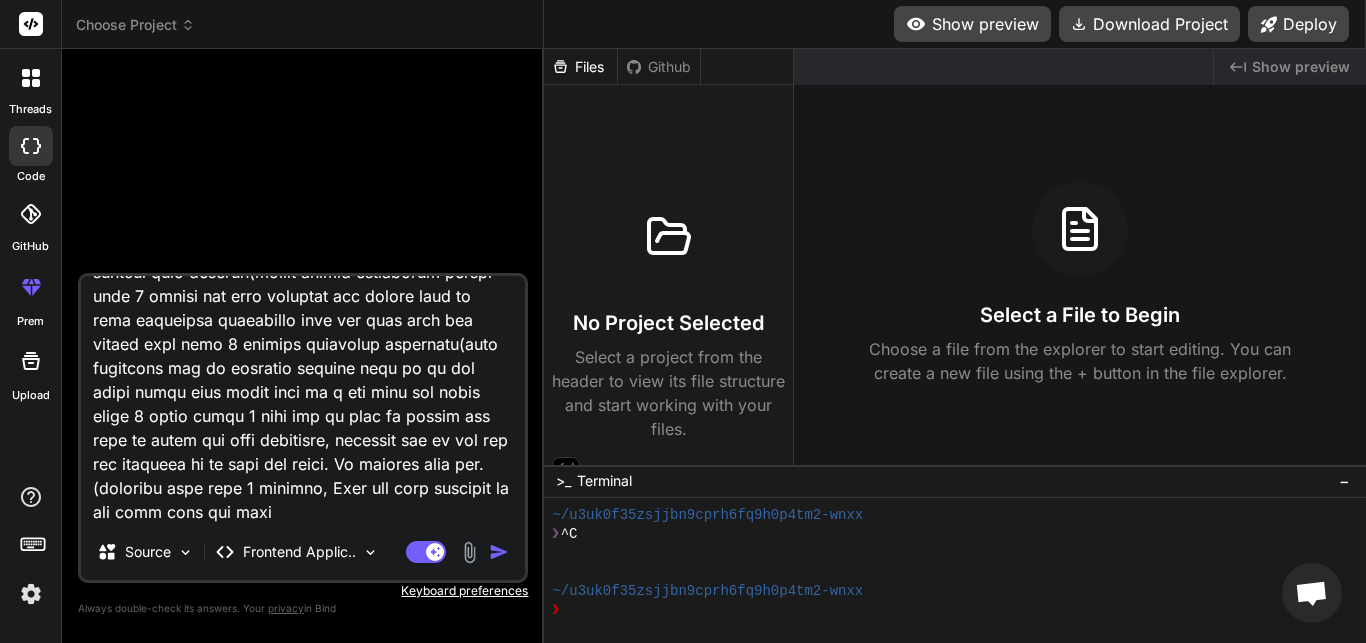 type on "Digital Operational Resilience Act (DORA) Compliance Dashboard Why it's a Huge Opportunity (Regulatory Deadline): DORA is a new EU regulation that imposes strict ICT and cybersecurity risk management requirements on the financial sector. The deadline for compliance is January 2025, and firms are scrambling for tools to manage and report on their resilience. Target Audience: IT Risk Managers, CISOs, and Compliance Officers in banks, investment firms, and insurance companies. Style: Secure, corporate, and highly structured. A no-nonsense interface that inspires confidence and clarity. Essential Pages (10-12): Compliance Overview: Dashboard showing the percentage of compliance with DORA articles across different business units. ICT Risk Management: A registry of identified ICT risks, their potential impact, and mitigation status. Incident Reporting: A workflow for logging, classifying, and managing ICT-related incidents. Digital Resilience Testing: Track the schedule and results of penetration tests and other..." 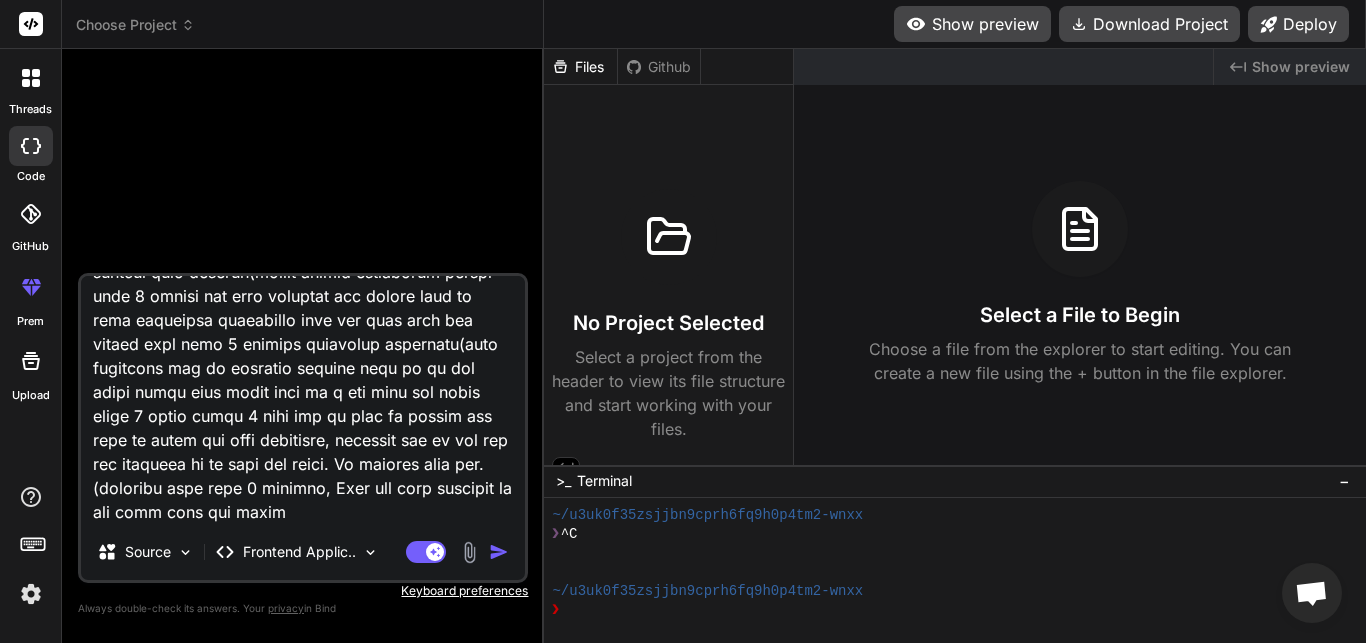 type on "Digital Operational Resilience Act (DORA) Compliance Dashboard Why it's a Huge Opportunity (Regulatory Deadline): DORA is a new EU regulation that imposes strict ICT and cybersecurity risk management requirements on the financial sector. The deadline for compliance is January 2025, and firms are scrambling for tools to manage and report on their resilience. Target Audience: IT Risk Managers, CISOs, and Compliance Officers in banks, investment firms, and insurance companies. Style: Secure, corporate, and highly structured. A no-nonsense interface that inspires confidence and clarity. Essential Pages (10-12): Compliance Overview: Dashboard showing the percentage of compliance with DORA articles across different business units. ICT Risk Management: A registry of identified ICT risks, their potential impact, and mitigation status. Incident Reporting: A workflow for logging, classifying, and managing ICT-related incidents. Digital Resilience Testing: Track the schedule and results of penetration tests and other..." 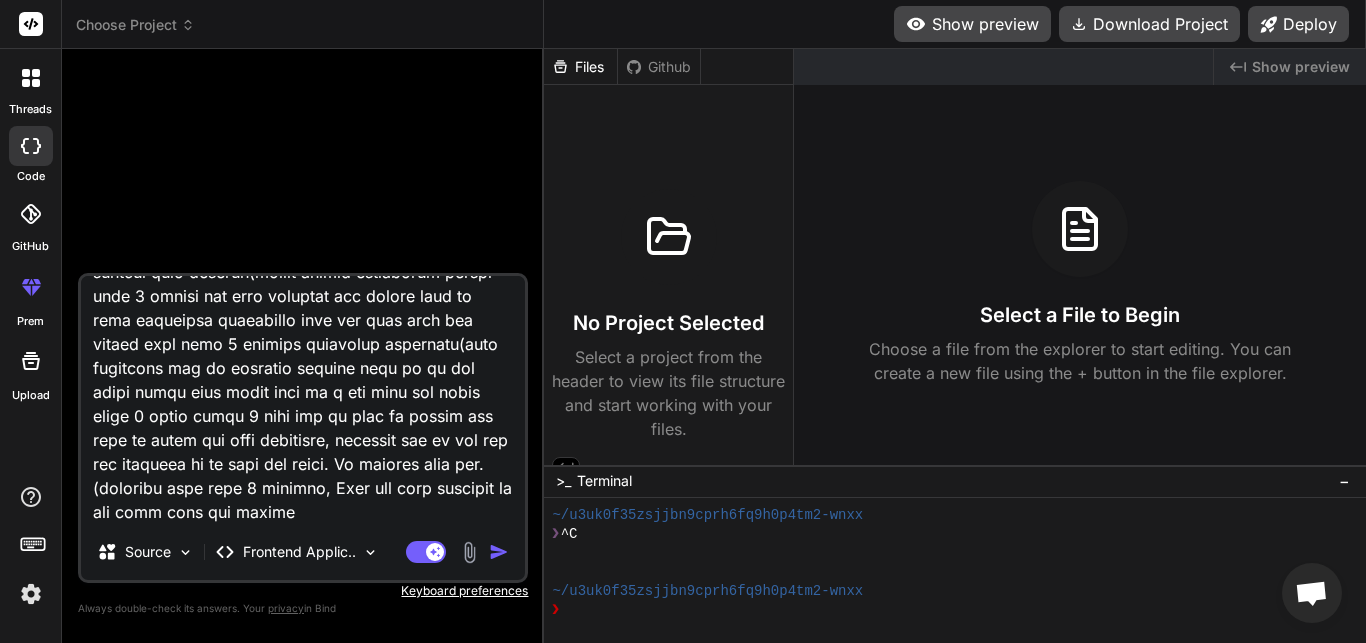 type on "Digital Operational Resilience Act (DORA) Compliance Dashboard Why it's a Huge Opportunity (Regulatory Deadline): DORA is a new EU regulation that imposes strict ICT and cybersecurity risk management requirements on the financial sector. The deadline for compliance is January 2025, and firms are scrambling for tools to manage and report on their resilience. Target Audience: IT Risk Managers, CISOs, and Compliance Officers in banks, investment firms, and insurance companies. Style: Secure, corporate, and highly structured. A no-nonsense interface that inspires confidence and clarity. Essential Pages (10-12): Compliance Overview: Dashboard showing the percentage of compliance with DORA articles across different business units. ICT Risk Management: A registry of identified ICT risks, their potential impact, and mitigation status. Incident Reporting: A workflow for logging, classifying, and managing ICT-related incidents. Digital Resilience Testing: Track the schedule and results of penetration tests and other..." 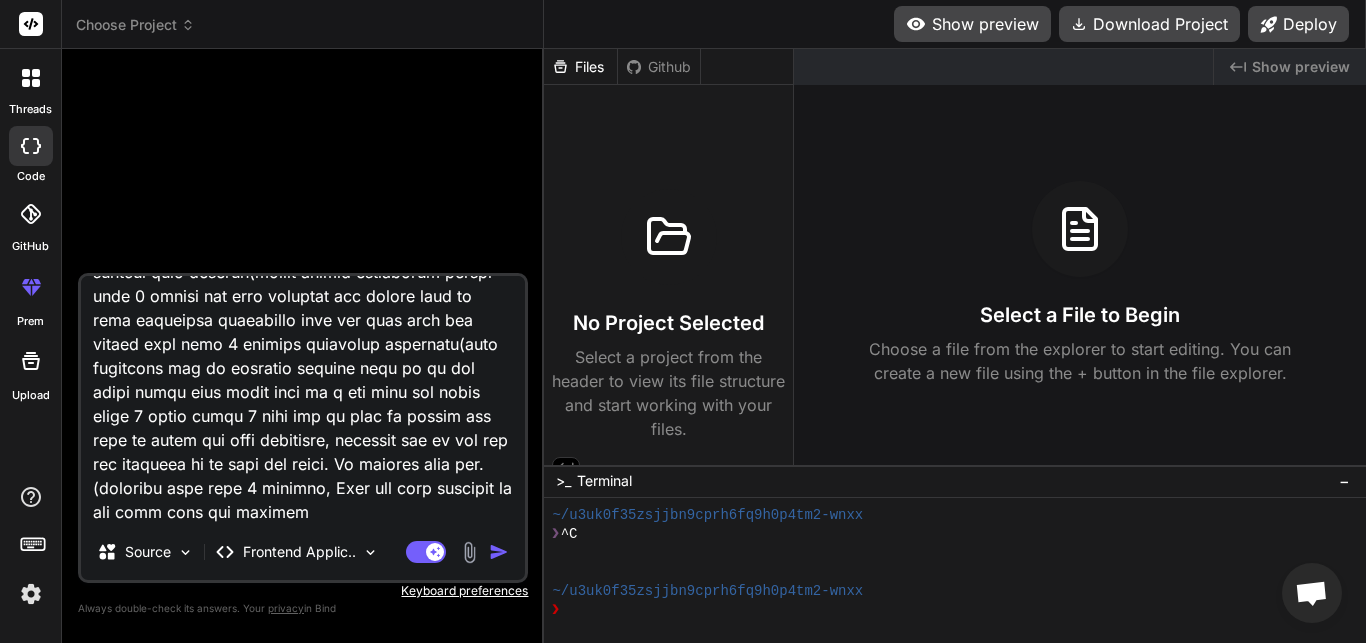 type on "Digital Operational Resilience Act (DORA) Compliance Dashboard Why it's a Huge Opportunity (Regulatory Deadline): DORA is a new EU regulation that imposes strict ICT and cybersecurity risk management requirements on the financial sector. The deadline for compliance is January 2025, and firms are scrambling for tools to manage and report on their resilience. Target Audience: IT Risk Managers, CISOs, and Compliance Officers in banks, investment firms, and insurance companies. Style: Secure, corporate, and highly structured. A no-nonsense interface that inspires confidence and clarity. Essential Pages (10-12): Compliance Overview: Dashboard showing the percentage of compliance with DORA articles across different business units. ICT Risk Management: A registry of identified ICT risks, their potential impact, and mitigation status. Incident Reporting: A workflow for logging, classifying, and managing ICT-related incidents. Digital Resilience Testing: Track the schedule and results of penetration tests and other..." 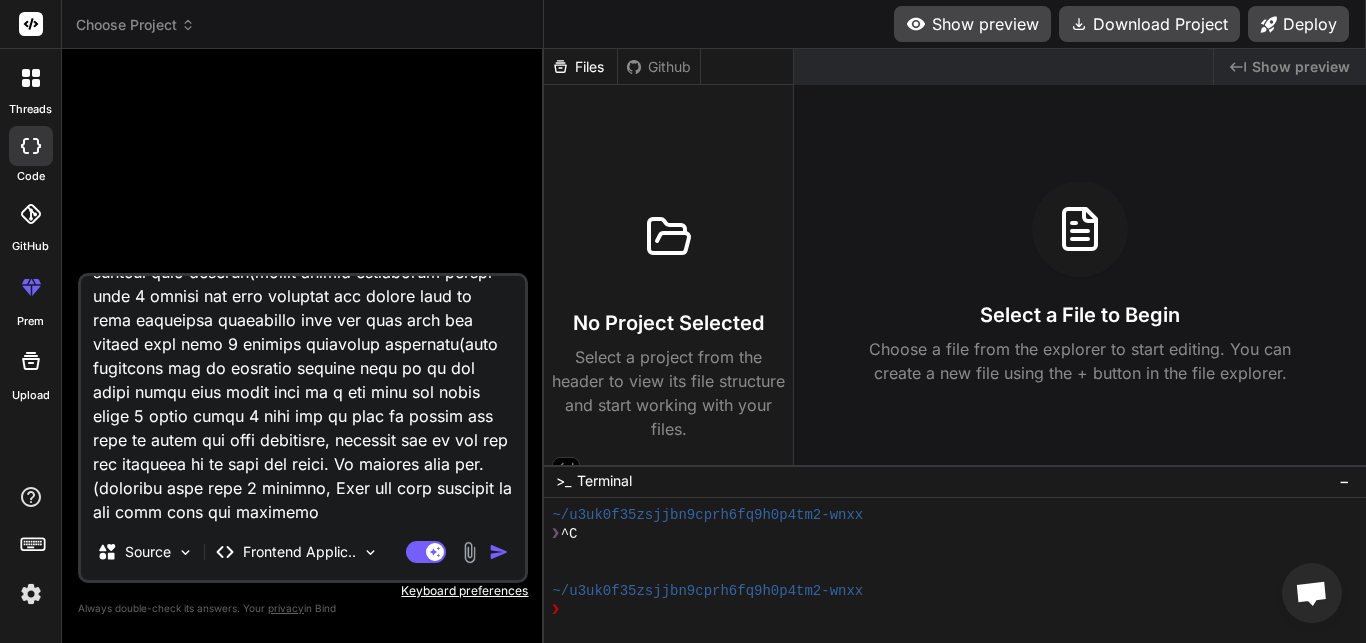 type on "Digital Operational Resilience Act (DORA) Compliance Dashboard Why it's a Huge Opportunity (Regulatory Deadline): DORA is a new EU regulation that imposes strict ICT and cybersecurity risk management requirements on the financial sector. The deadline for compliance is January 2025, and firms are scrambling for tools to manage and report on their resilience. Target Audience: IT Risk Managers, CISOs, and Compliance Officers in banks, investment firms, and insurance companies. Style: Secure, corporate, and highly structured. A no-nonsense interface that inspires confidence and clarity. Essential Pages (10-12): Compliance Overview: Dashboard showing the percentage of compliance with DORA articles across different business units. ICT Risk Management: A registry of identified ICT risks, their potential impact, and mitigation status. Incident Reporting: A workflow for logging, classifying, and managing ICT-related incidents. Digital Resilience Testing: Track the schedule and results of penetration tests and other..." 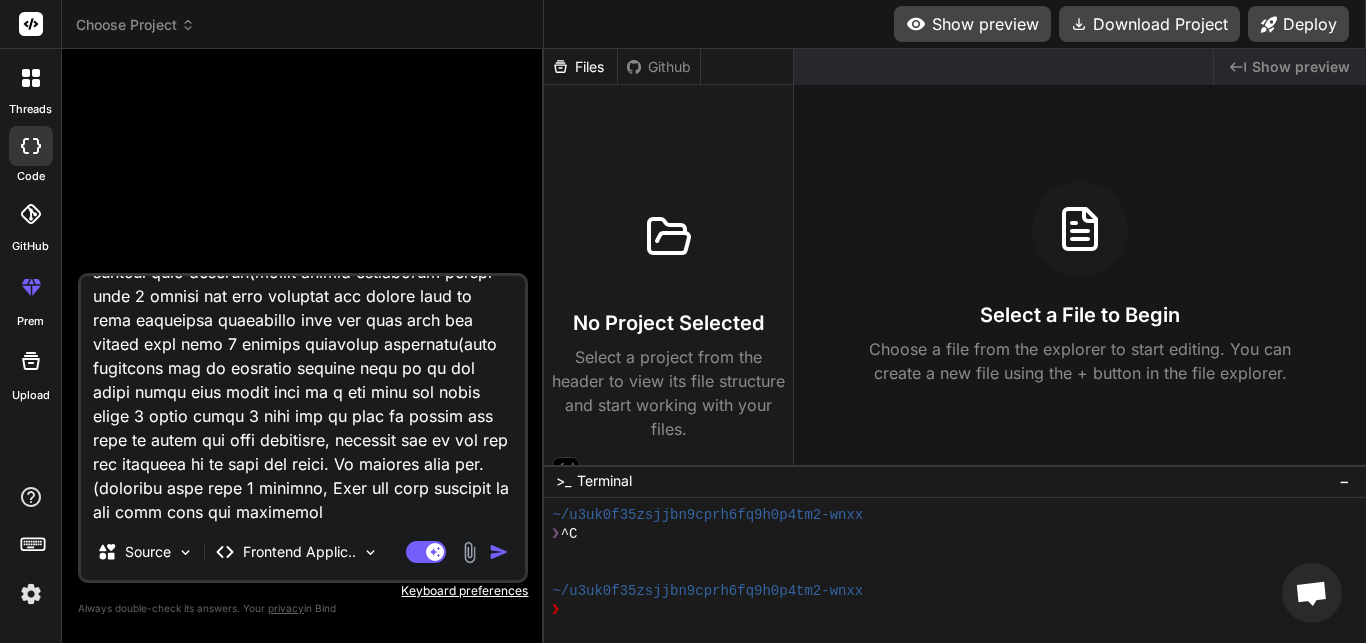 type on "Digital Operational Resilience Act (DORA) Compliance Dashboard Why it's a Huge Opportunity (Regulatory Deadline): DORA is a new EU regulation that imposes strict ICT and cybersecurity risk management requirements on the financial sector. The deadline for compliance is January 2025, and firms are scrambling for tools to manage and report on their resilience. Target Audience: IT Risk Managers, CISOs, and Compliance Officers in banks, investment firms, and insurance companies. Style: Secure, corporate, and highly structured. A no-nonsense interface that inspires confidence and clarity. Essential Pages (10-12): Compliance Overview: Dashboard showing the percentage of compliance with DORA articles across different business units. ICT Risk Management: A registry of identified ICT risks, their potential impact, and mitigation status. Incident Reporting: A workflow for logging, classifying, and managing ICT-related incidents. Digital Resilience Testing: Track the schedule and results of penetration tests and other..." 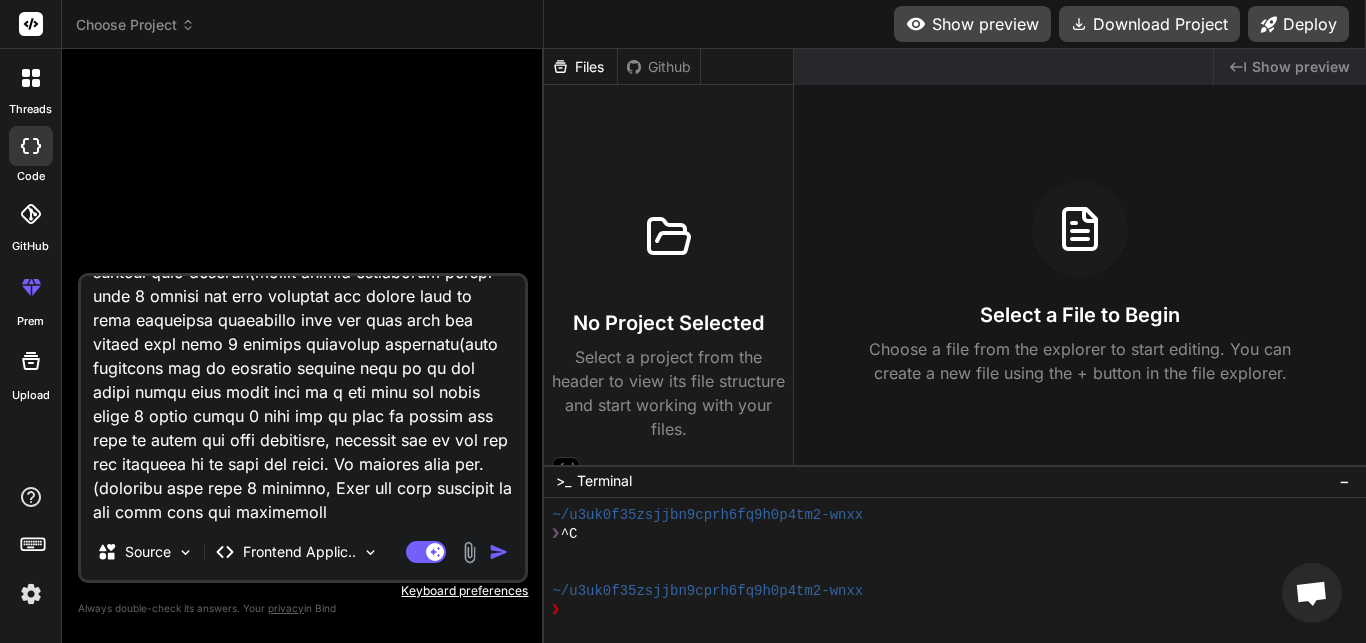 type on "Digital Operational Resilience Act (DORA) Compliance Dashboard Why it's a Huge Opportunity (Regulatory Deadline): DORA is a new EU regulation that imposes strict ICT and cybersecurity risk management requirements on the financial sector. The deadline for compliance is January 2025, and firms are scrambling for tools to manage and report on their resilience. Target Audience: IT Risk Managers, CISOs, and Compliance Officers in banks, investment firms, and insurance companies. Style: Secure, corporate, and highly structured. A no-nonsense interface that inspires confidence and clarity. Essential Pages (10-12): Compliance Overview: Dashboard showing the percentage of compliance with DORA articles across different business units. ICT Risk Management: A registry of identified ICT risks, their potential impact, and mitigation status. Incident Reporting: A workflow for logging, classifying, and managing ICT-related incidents. Digital Resilience Testing: Track the schedule and results of penetration tests and other..." 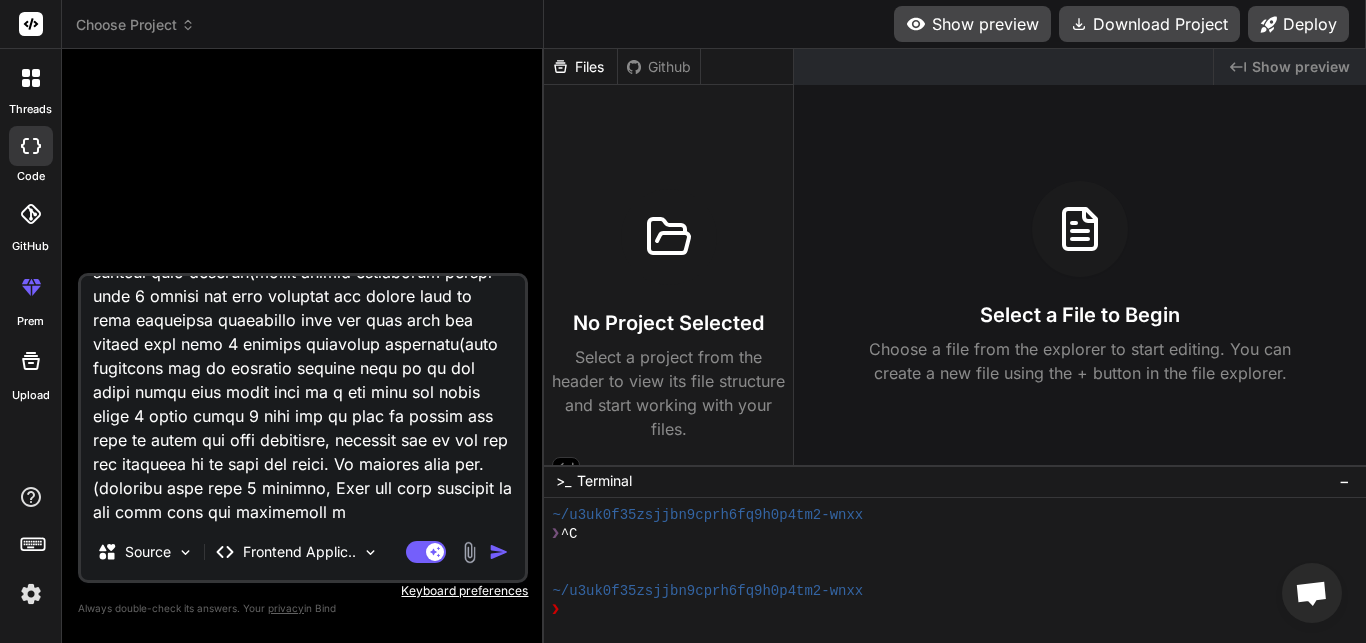 type on "Digital Operational Resilience Act (DORA) Compliance Dashboard Why it's a Huge Opportunity (Regulatory Deadline): DORA is a new EU regulation that imposes strict ICT and cybersecurity risk management requirements on the financial sector. The deadline for compliance is January 2025, and firms are scrambling for tools to manage and report on their resilience. Target Audience: IT Risk Managers, CISOs, and Compliance Officers in banks, investment firms, and insurance companies. Style: Secure, corporate, and highly structured. A no-nonsense interface that inspires confidence and clarity. Essential Pages (10-12): Compliance Overview: Dashboard showing the percentage of compliance with DORA articles across different business units. ICT Risk Management: A registry of identified ICT risks, their potential impact, and mitigation status. Incident Reporting: A workflow for logging, classifying, and managing ICT-related incidents. Digital Resilience Testing: Track the schedule and results of penetration tests and other..." 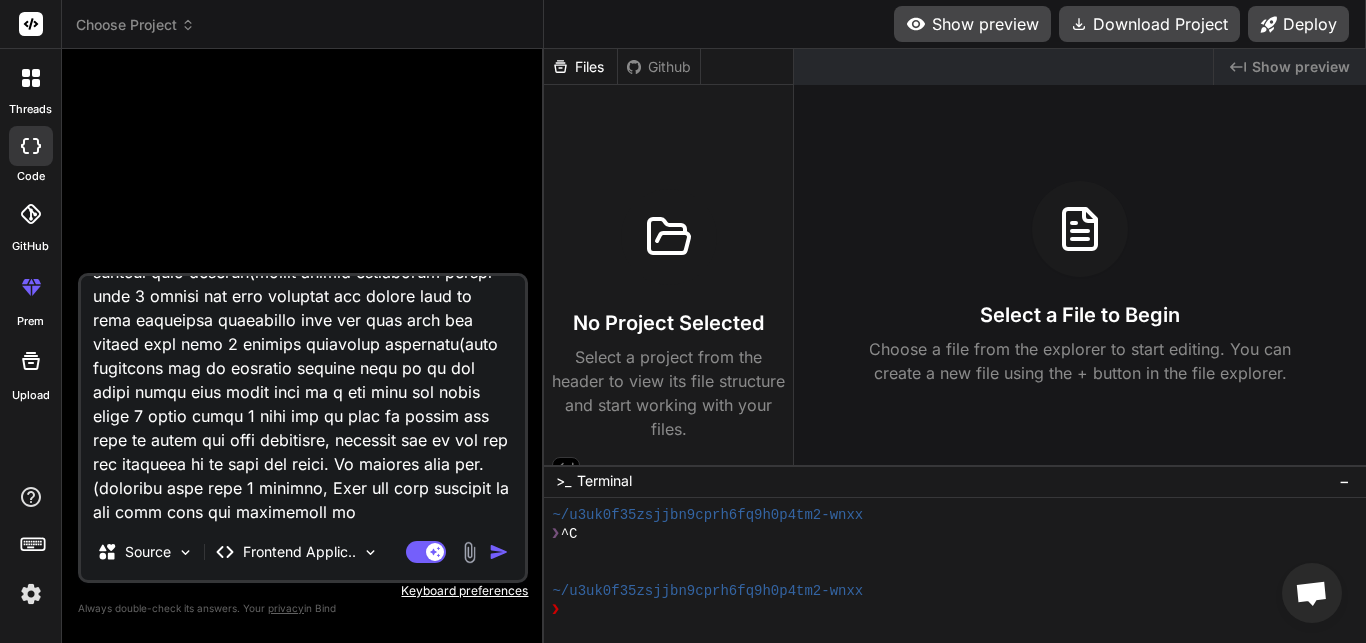 type on "Digital Operational Resilience Act (DORA) Compliance Dashboard Why it's a Huge Opportunity (Regulatory Deadline): DORA is a new EU regulation that imposes strict ICT and cybersecurity risk management requirements on the financial sector. The deadline for compliance is January 2025, and firms are scrambling for tools to manage and report on their resilience. Target Audience: IT Risk Managers, CISOs, and Compliance Officers in banks, investment firms, and insurance companies. Style: Secure, corporate, and highly structured. A no-nonsense interface that inspires confidence and clarity. Essential Pages (10-12): Compliance Overview: Dashboard showing the percentage of compliance with DORA articles across different business units. ICT Risk Management: A registry of identified ICT risks, their potential impact, and mitigation status. Incident Reporting: A workflow for logging, classifying, and managing ICT-related incidents. Digital Resilience Testing: Track the schedule and results of penetration tests and other..." 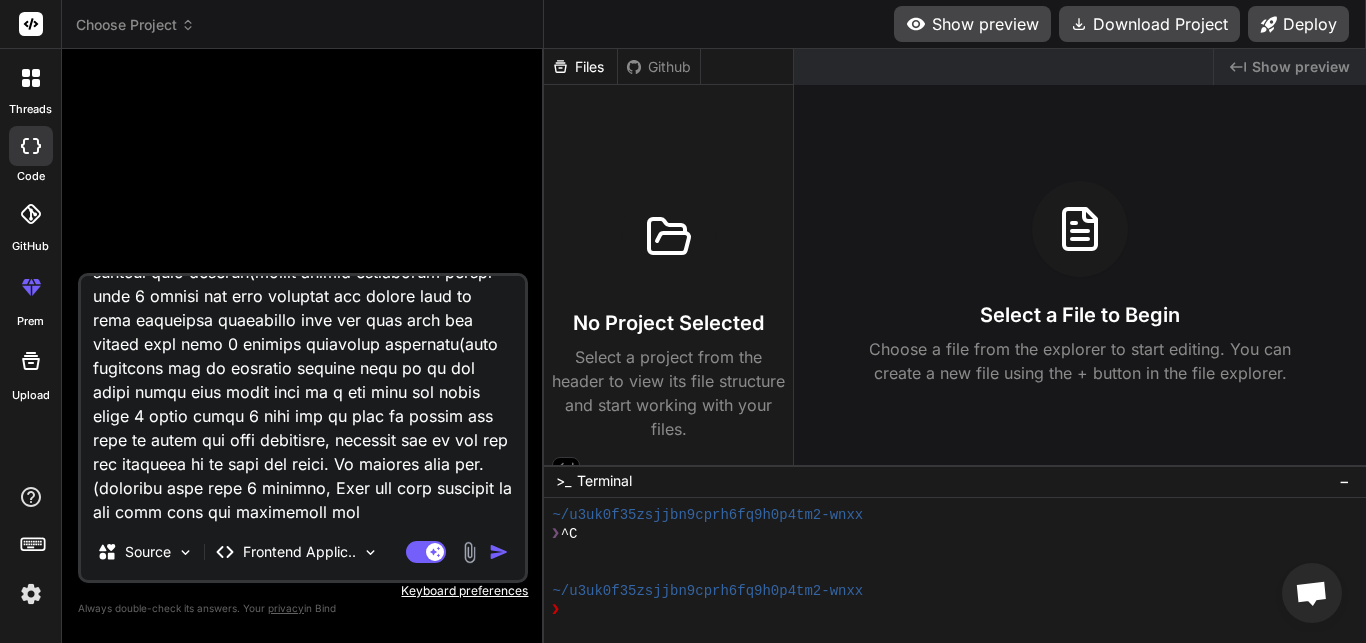 type on "Digital Operational Resilience Act (DORA) Compliance Dashboard Why it's a Huge Opportunity (Regulatory Deadline): DORA is a new EU regulation that imposes strict ICT and cybersecurity risk management requirements on the financial sector. The deadline for compliance is January 2025, and firms are scrambling for tools to manage and report on their resilience. Target Audience: IT Risk Managers, CISOs, and Compliance Officers in banks, investment firms, and insurance companies. Style: Secure, corporate, and highly structured. A no-nonsense interface that inspires confidence and clarity. Essential Pages (10-12): Compliance Overview: Dashboard showing the percentage of compliance with DORA articles across different business units. ICT Risk Management: A registry of identified ICT risks, their potential impact, and mitigation status. Incident Reporting: A workflow for logging, classifying, and managing ICT-related incidents. Digital Resilience Testing: Track the schedule and results of penetration tests and other..." 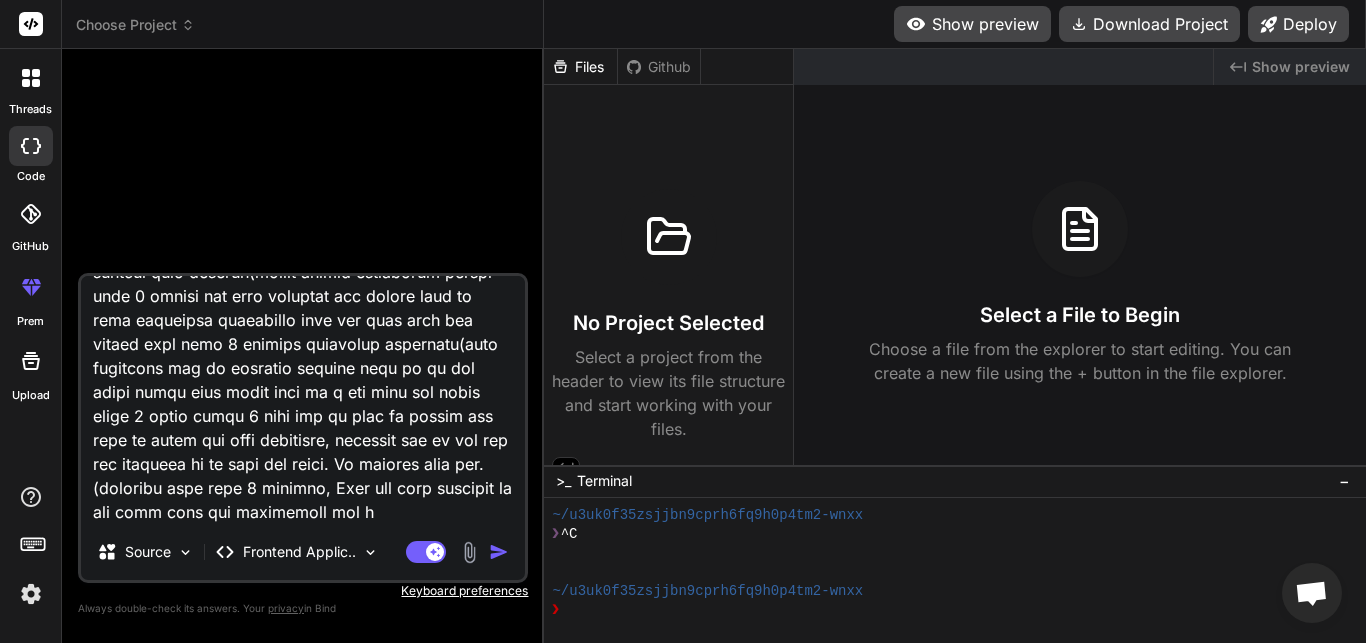 type on "Digital Operational Resilience Act (DORA) Compliance Dashboard Why it's a Huge Opportunity (Regulatory Deadline): DORA is a new EU regulation that imposes strict ICT and cybersecurity risk management requirements on the financial sector. The deadline for compliance is January 2025, and firms are scrambling for tools to manage and report on their resilience. Target Audience: IT Risk Managers, CISOs, and Compliance Officers in banks, investment firms, and insurance companies. Style: Secure, corporate, and highly structured. A no-nonsense interface that inspires confidence and clarity. Essential Pages (10-12): Compliance Overview: Dashboard showing the percentage of compliance with DORA articles across different business units. ICT Risk Management: A registry of identified ICT risks, their potential impact, and mitigation status. Incident Reporting: A workflow for logging, classifying, and managing ICT-related incidents. Digital Resilience Testing: Track the schedule and results of penetration tests and other..." 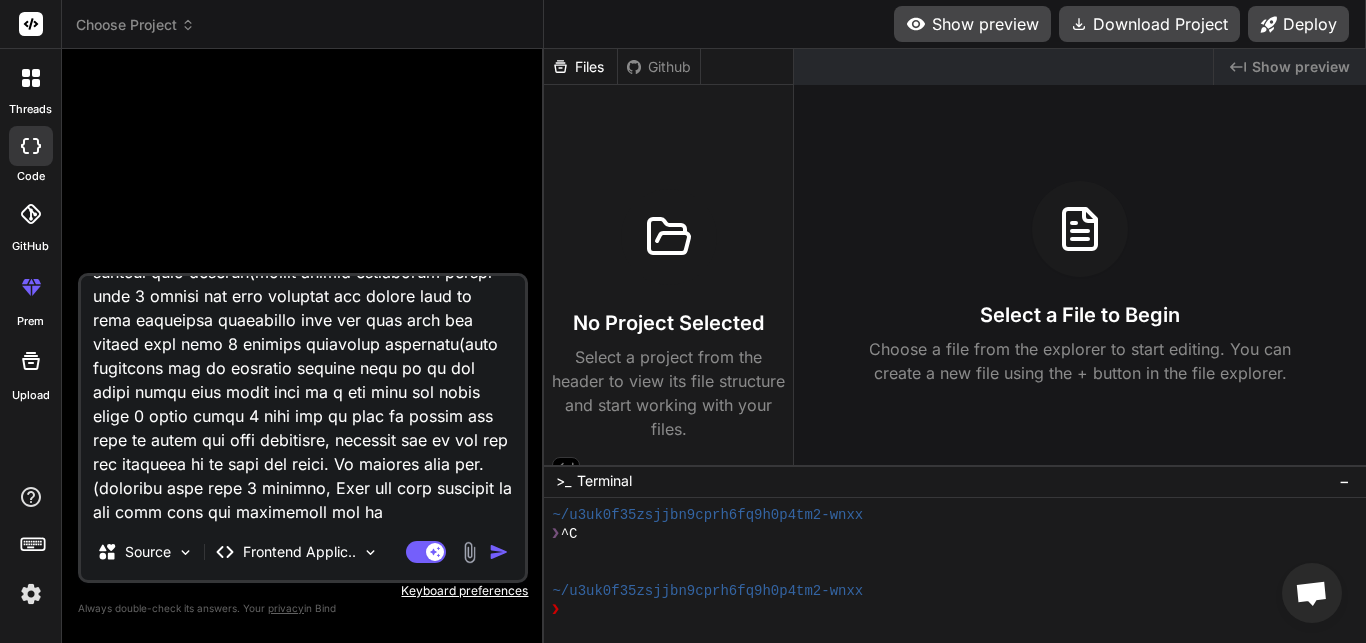 type on "Digital Operational Resilience Act (DORA) Compliance Dashboard Why it's a Huge Opportunity (Regulatory Deadline): DORA is a new EU regulation that imposes strict ICT and cybersecurity risk management requirements on the financial sector. The deadline for compliance is January 2025, and firms are scrambling for tools to manage and report on their resilience. Target Audience: IT Risk Managers, CISOs, and Compliance Officers in banks, investment firms, and insurance companies. Style: Secure, corporate, and highly structured. A no-nonsense interface that inspires confidence and clarity. Essential Pages (10-12): Compliance Overview: Dashboard showing the percentage of compliance with DORA articles across different business units. ICT Risk Management: A registry of identified ICT risks, their potential impact, and mitigation status. Incident Reporting: A workflow for logging, classifying, and managing ICT-related incidents. Digital Resilience Testing: Track the schedule and results of penetration tests and other..." 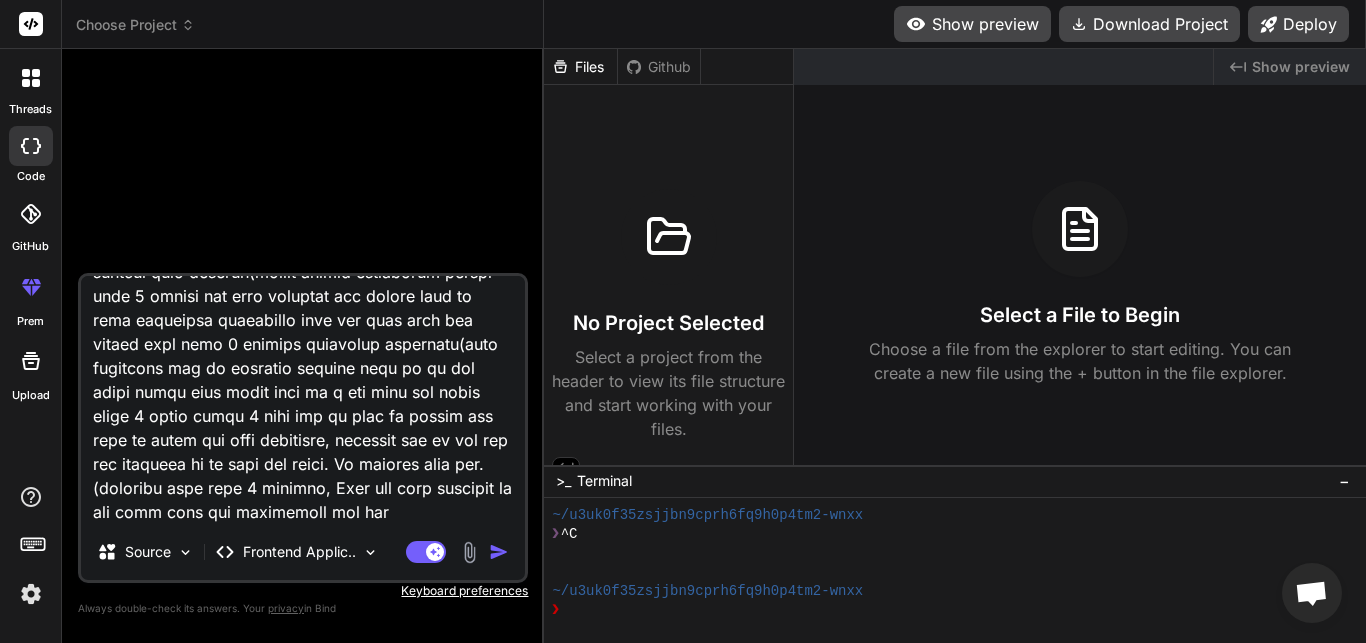 type on "Digital Operational Resilience Act (DORA) Compliance Dashboard Why it's a Huge Opportunity (Regulatory Deadline): DORA is a new EU regulation that imposes strict ICT and cybersecurity risk management requirements on the financial sector. The deadline for compliance is January 2025, and firms are scrambling for tools to manage and report on their resilience. Target Audience: IT Risk Managers, CISOs, and Compliance Officers in banks, investment firms, and insurance companies. Style: Secure, corporate, and highly structured. A no-nonsense interface that inspires confidence and clarity. Essential Pages (10-12): Compliance Overview: Dashboard showing the percentage of compliance with DORA articles across different business units. ICT Risk Management: A registry of identified ICT risks, their potential impact, and mitigation status. Incident Reporting: A workflow for logging, classifying, and managing ICT-related incidents. Digital Resilience Testing: Track the schedule and results of penetration tests and other..." 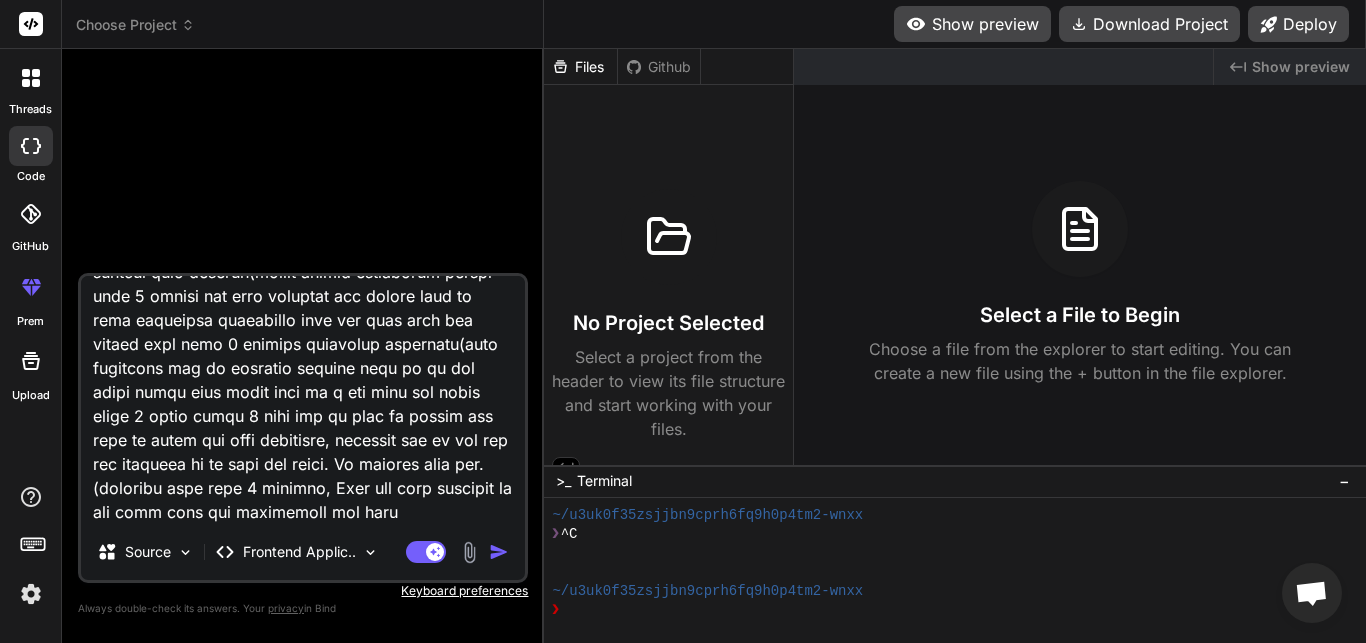 type on "Digital Operational Resilience Act (DORA) Compliance Dashboard Why it's a Huge Opportunity (Regulatory Deadline): DORA is a new EU regulation that imposes strict ICT and cybersecurity risk management requirements on the financial sector. The deadline for compliance is January 2025, and firms are scrambling for tools to manage and report on their resilience. Target Audience: IT Risk Managers, CISOs, and Compliance Officers in banks, investment firms, and insurance companies. Style: Secure, corporate, and highly structured. A no-nonsense interface that inspires confidence and clarity. Essential Pages (10-12): Compliance Overview: Dashboard showing the percentage of compliance with DORA articles across different business units. ICT Risk Management: A registry of identified ICT risks, their potential impact, and mitigation status. Incident Reporting: A workflow for logging, classifying, and managing ICT-related incidents. Digital Resilience Testing: Track the schedule and results of penetration tests and other..." 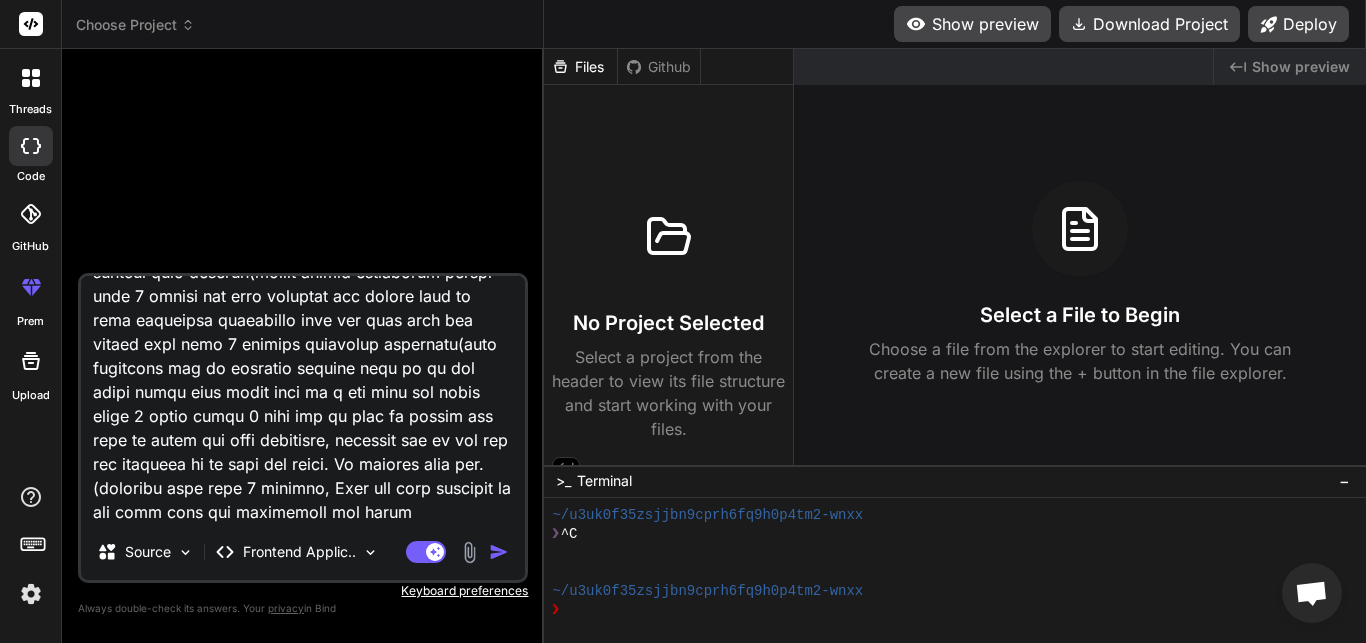 type on "x" 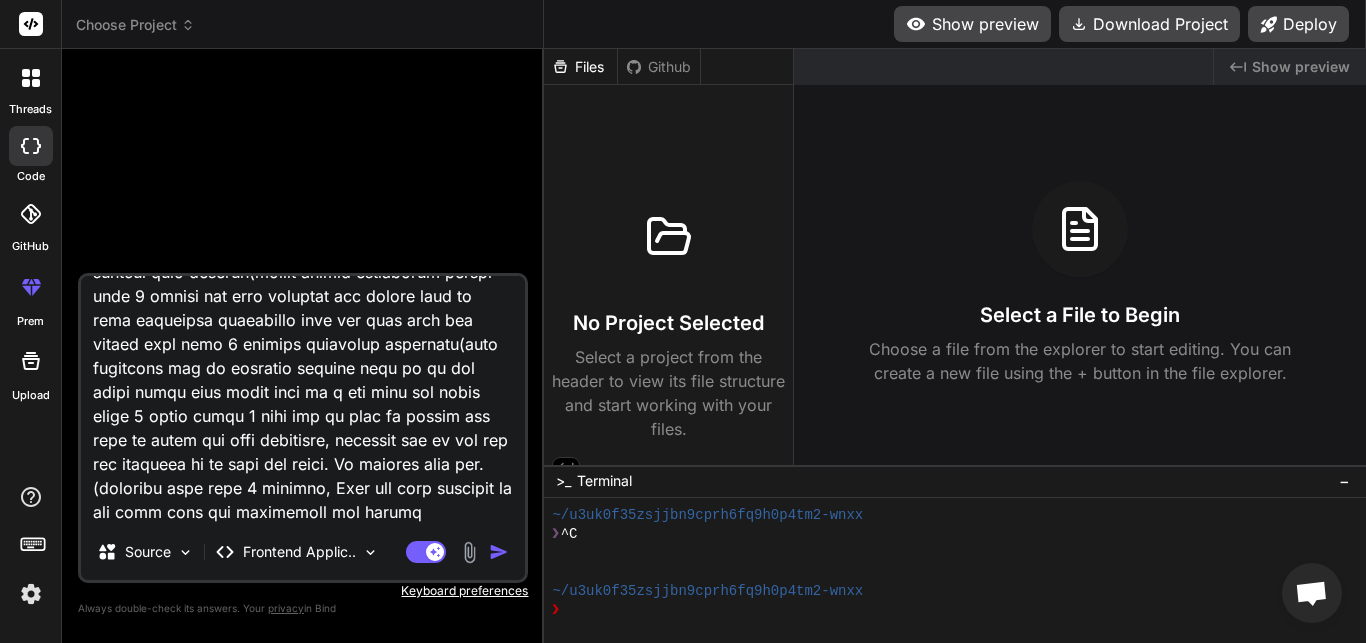 type on "Digital Operational Resilience Act (DORA) Compliance Dashboard Why it's a Huge Opportunity (Regulatory Deadline): DORA is a new EU regulation that imposes strict ICT and cybersecurity risk management requirements on the financial sector. The deadline for compliance is January 2025, and firms are scrambling for tools to manage and report on their resilience. Target Audience: IT Risk Managers, CISOs, and Compliance Officers in banks, investment firms, and insurance companies. Style: Secure, corporate, and highly structured. A no-nonsense interface that inspires confidence and clarity. Essential Pages (10-12): Compliance Overview: Dashboard showing the percentage of compliance with DORA articles across different business units. ICT Risk Management: A registry of identified ICT risks, their potential impact, and mitigation status. Incident Reporting: A workflow for logging, classifying, and managing ICT-related incidents. Digital Resilience Testing: Track the schedule and results of penetration tests and other..." 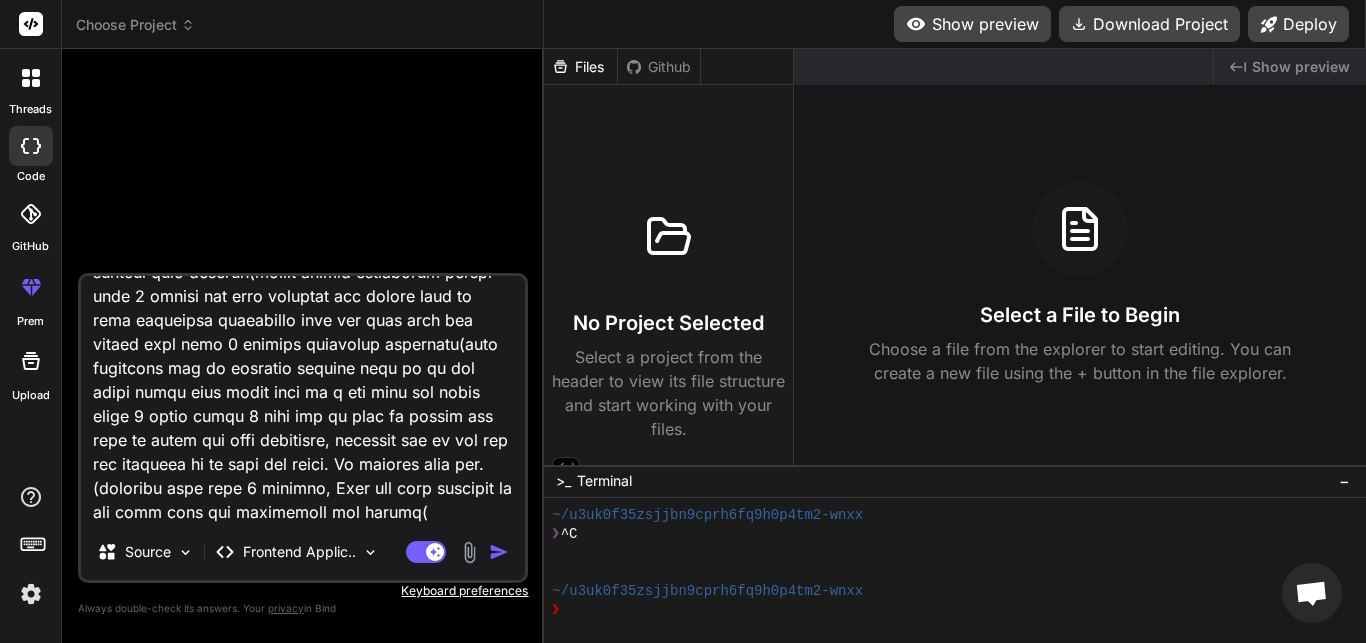 type on "Digital Operational Resilience Act (DORA) Compliance Dashboard Why it's a Huge Opportunity (Regulatory Deadline): DORA is a new EU regulation that imposes strict ICT and cybersecurity risk management requirements on the financial sector. The deadline for compliance is January 2025, and firms are scrambling for tools to manage and report on their resilience. Target Audience: IT Risk Managers, CISOs, and Compliance Officers in banks, investment firms, and insurance companies. Style: Secure, corporate, and highly structured. A no-nonsense interface that inspires confidence and clarity. Essential Pages (10-12): Compliance Overview: Dashboard showing the percentage of compliance with DORA articles across different business units. ICT Risk Management: A registry of identified ICT risks, their potential impact, and mitigation status. Incident Reporting: A workflow for logging, classifying, and managing ICT-related incidents. Digital Resilience Testing: Track the schedule and results of penetration tests and other..." 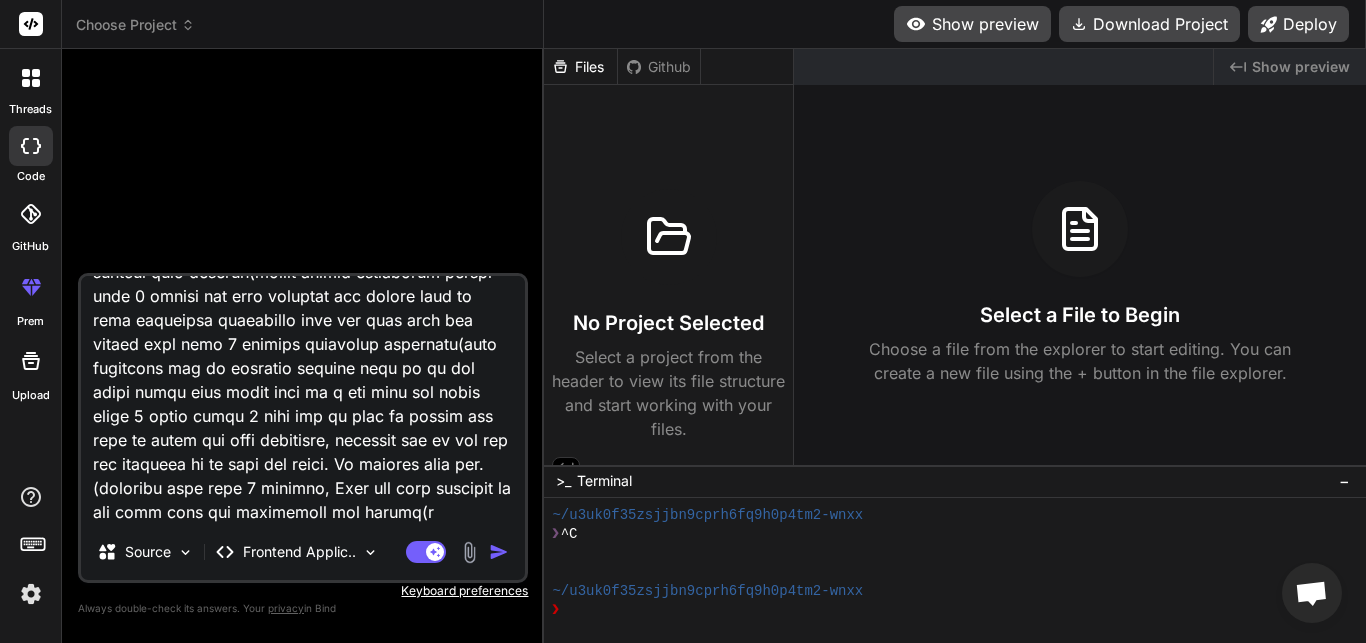 scroll, scrollTop: 2258, scrollLeft: 0, axis: vertical 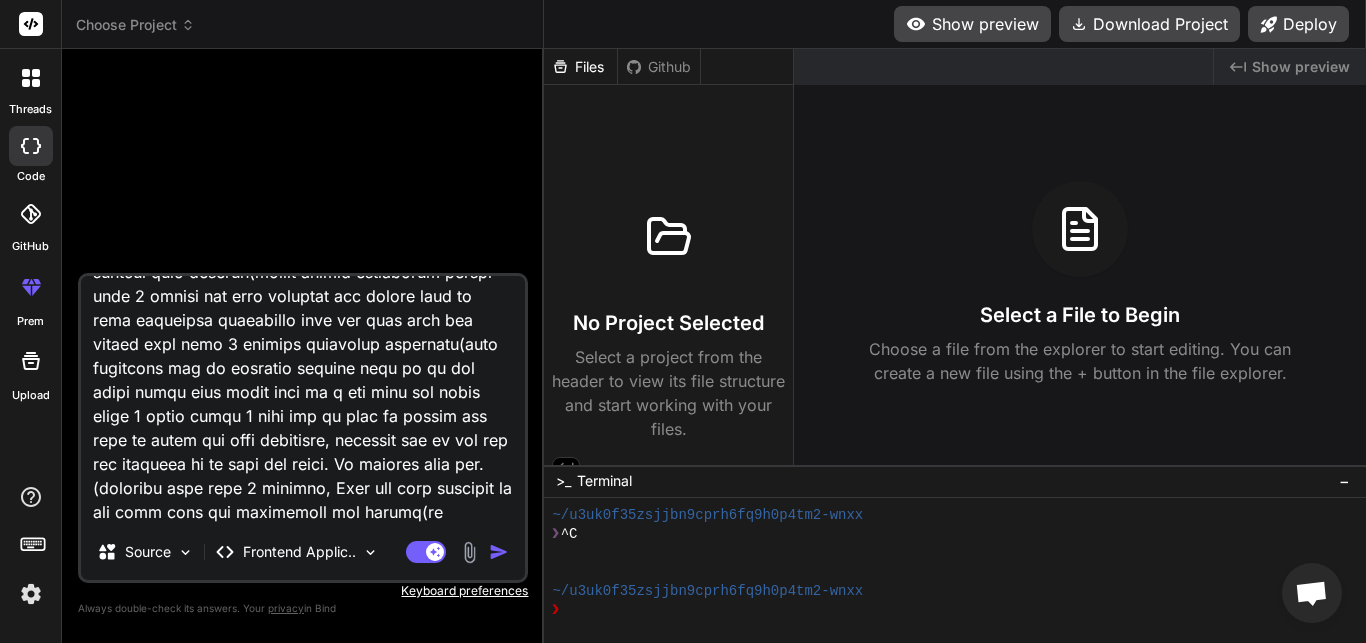 type on "Digital Operational Resilience Act (DORA) Compliance Dashboard Why it's a Huge Opportunity (Regulatory Deadline): DORA is a new EU regulation that imposes strict ICT and cybersecurity risk management requirements on the financial sector. The deadline for compliance is January 2025, and firms are scrambling for tools to manage and report on their resilience. Target Audience: IT Risk Managers, CISOs, and Compliance Officers in banks, investment firms, and insurance companies. Style: Secure, corporate, and highly structured. A no-nonsense interface that inspires confidence and clarity. Essential Pages (10-12): Compliance Overview: Dashboard showing the percentage of compliance with DORA articles across different business units. ICT Risk Management: A registry of identified ICT risks, their potential impact, and mitigation status. Incident Reporting: A workflow for logging, classifying, and managing ICT-related incidents. Digital Resilience Testing: Track the schedule and results of penetration tests and other..." 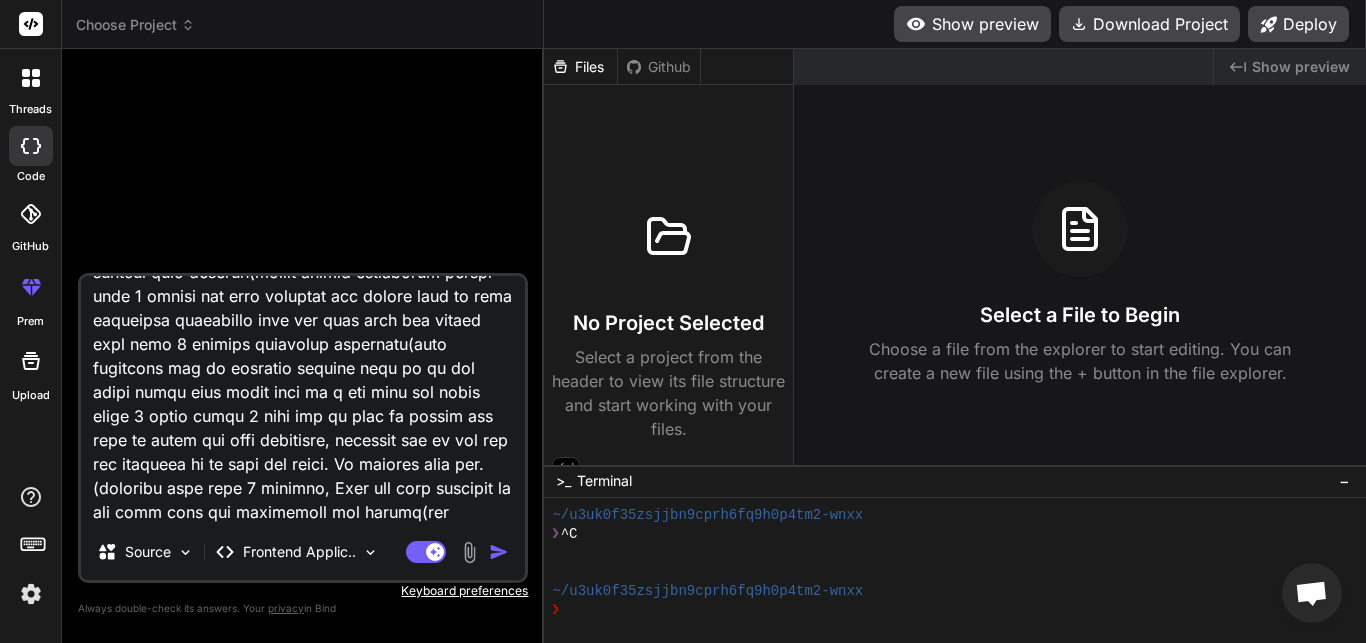 type on "Digital Operational Resilience Act (DORA) Compliance Dashboard Why it's a Huge Opportunity (Regulatory Deadline): DORA is a new EU regulation that imposes strict ICT and cybersecurity risk management requirements on the financial sector. The deadline for compliance is January 2025, and firms are scrambling for tools to manage and report on their resilience. Target Audience: IT Risk Managers, CISOs, and Compliance Officers in banks, investment firms, and insurance companies. Style: Secure, corporate, and highly structured. A no-nonsense interface that inspires confidence and clarity. Essential Pages (10-12): Compliance Overview: Dashboard showing the percentage of compliance with DORA articles across different business units. ICT Risk Management: A registry of identified ICT risks, their potential impact, and mitigation status. Incident Reporting: A workflow for logging, classifying, and managing ICT-related incidents. Digital Resilience Testing: Track the schedule and results of penetration tests and other..." 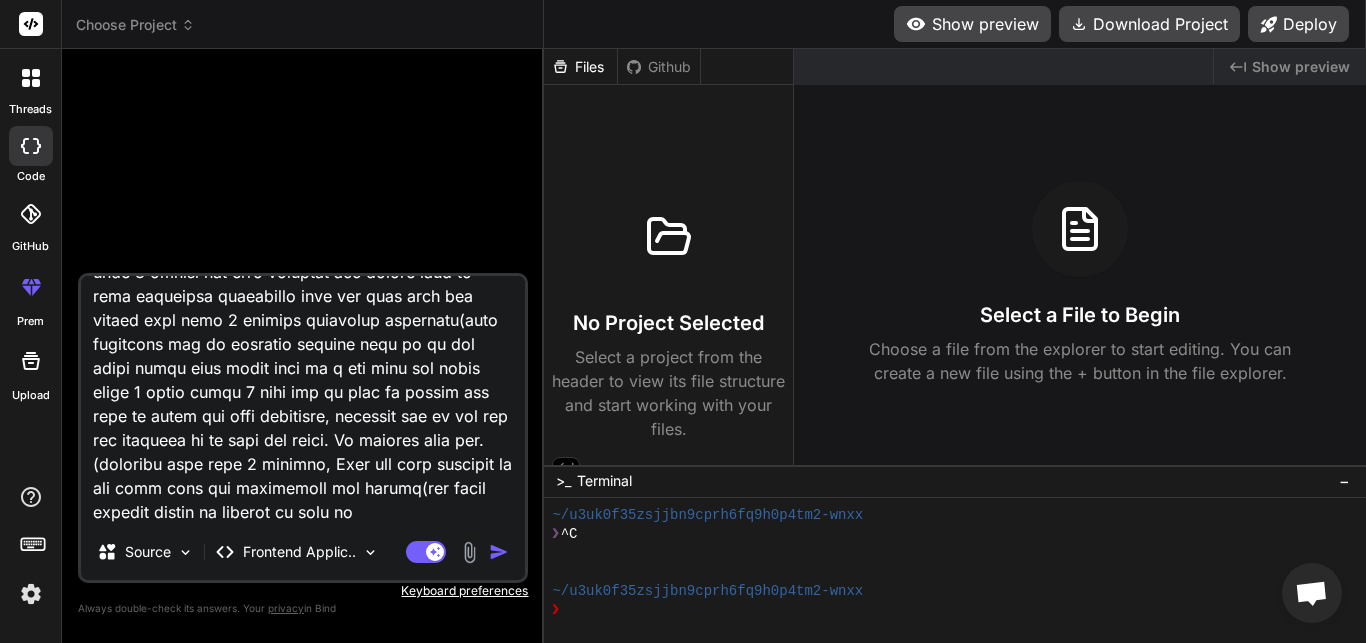scroll, scrollTop: 2282, scrollLeft: 0, axis: vertical 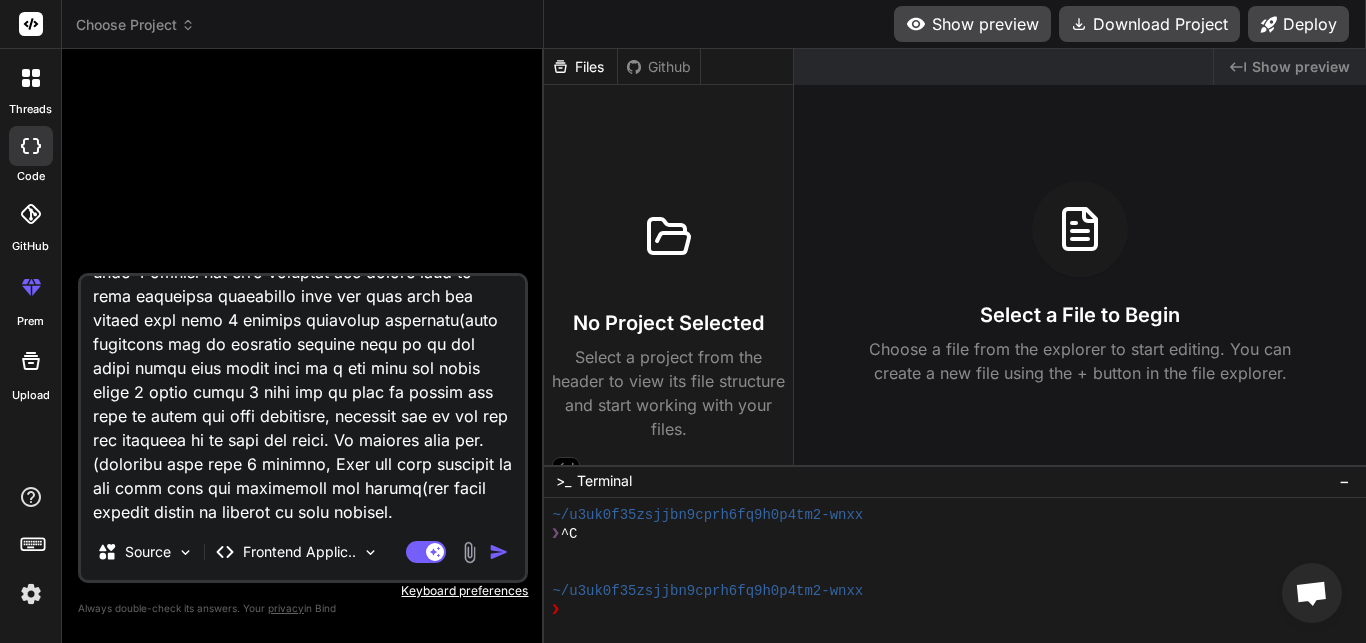 click at bounding box center (303, 400) 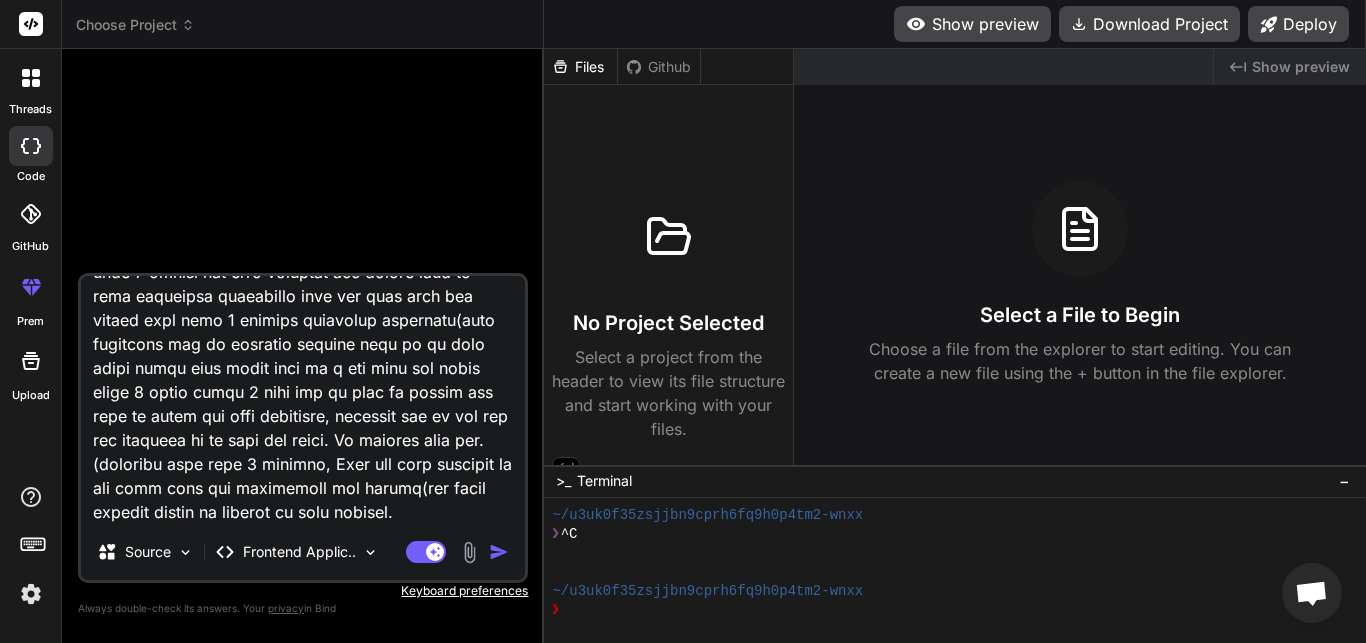 click at bounding box center (499, 552) 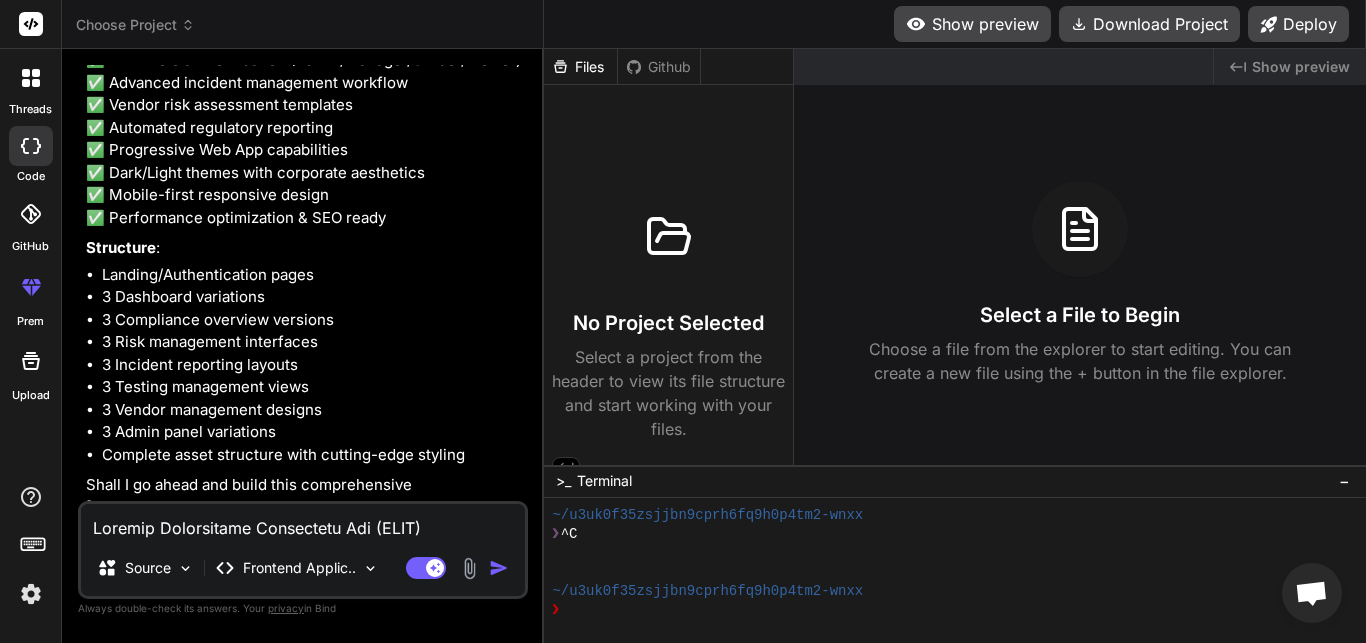 scroll, scrollTop: 2283, scrollLeft: 0, axis: vertical 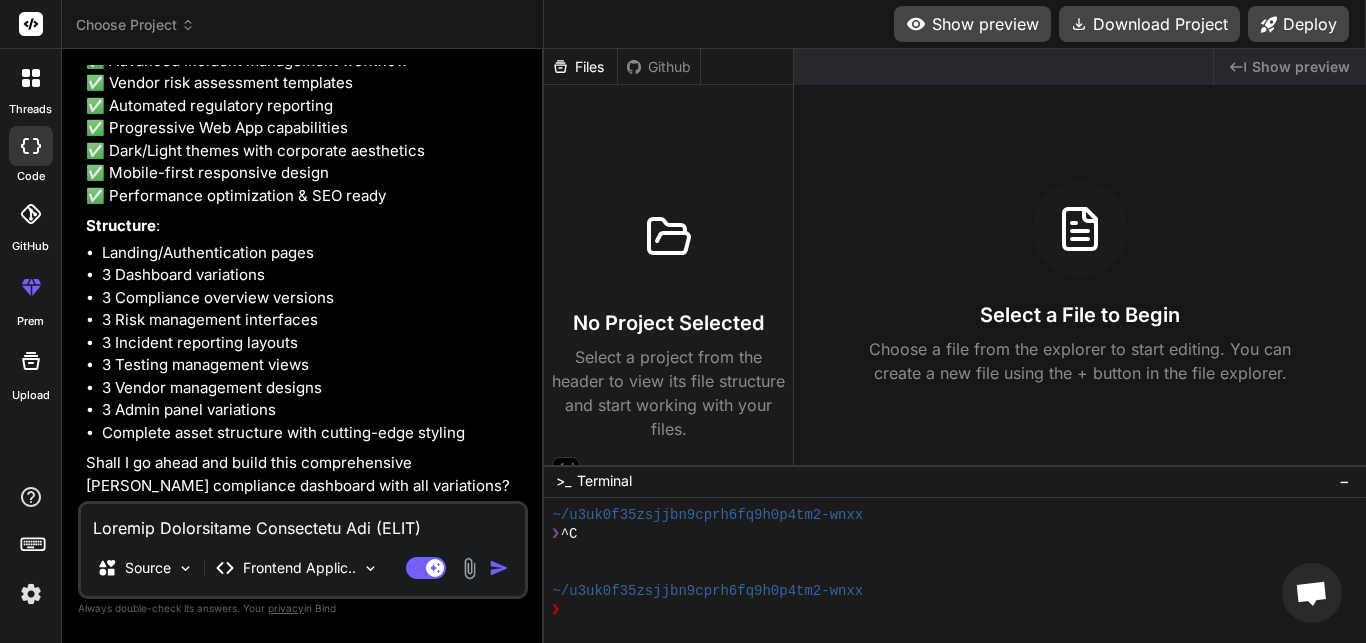 click at bounding box center (303, 522) 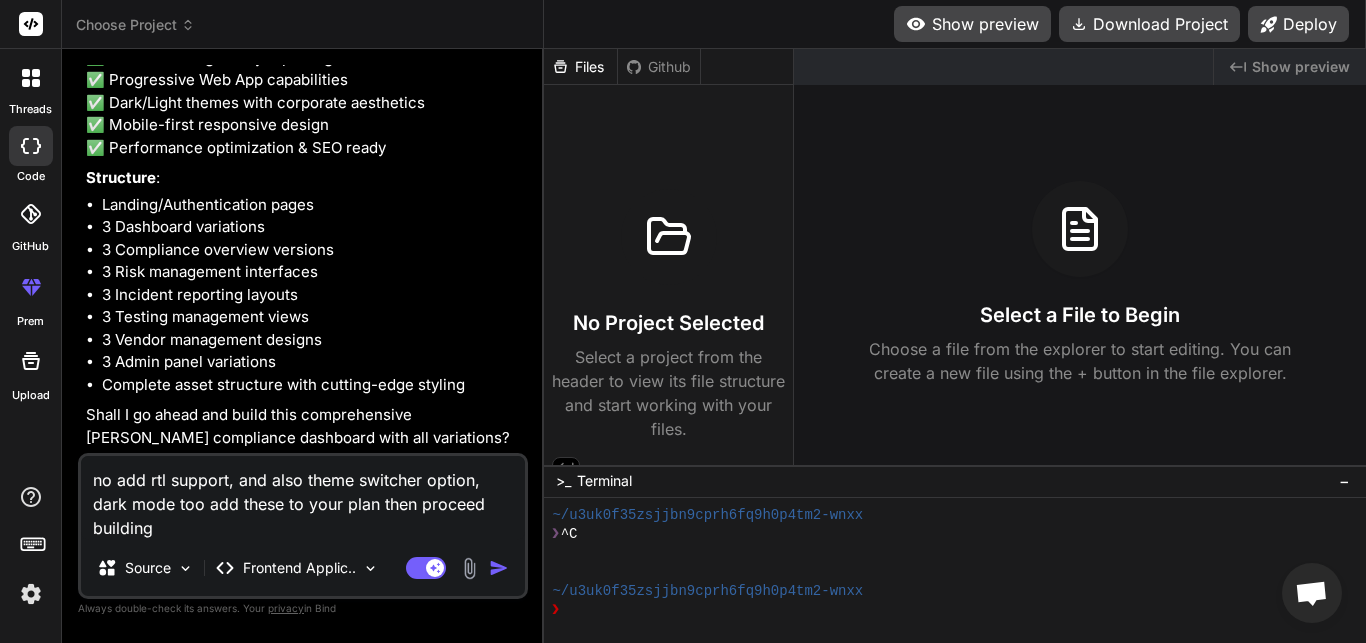 click at bounding box center [499, 568] 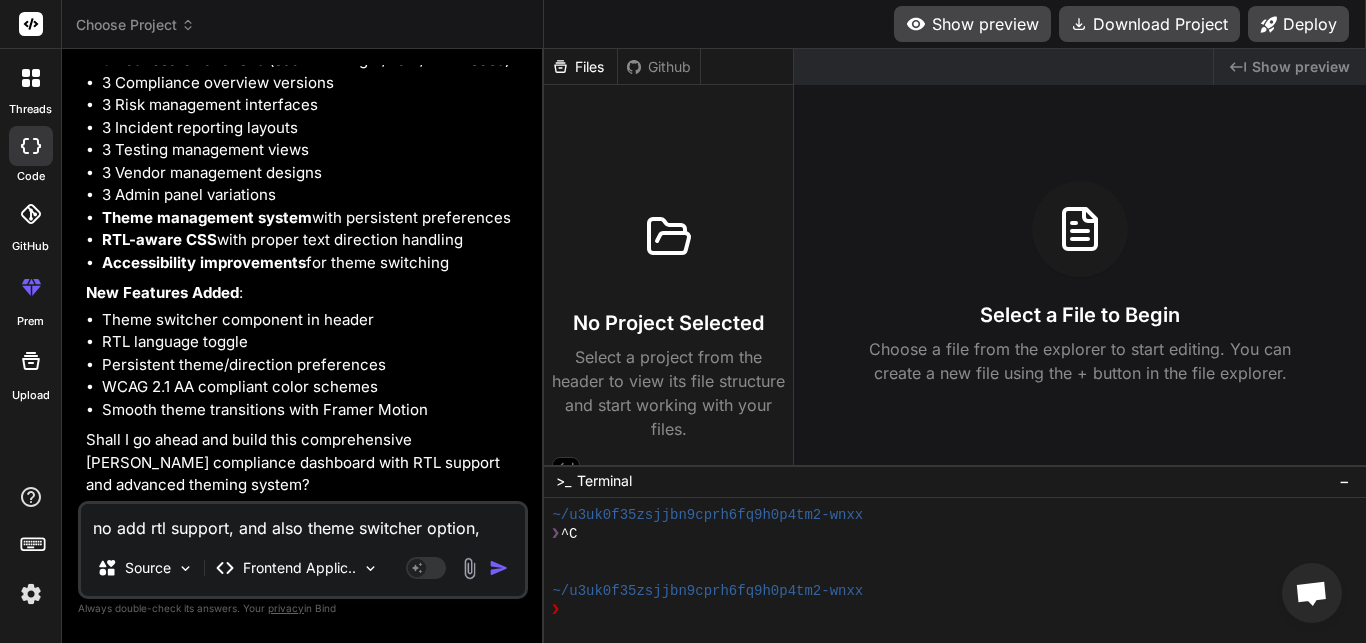 scroll, scrollTop: 3798, scrollLeft: 0, axis: vertical 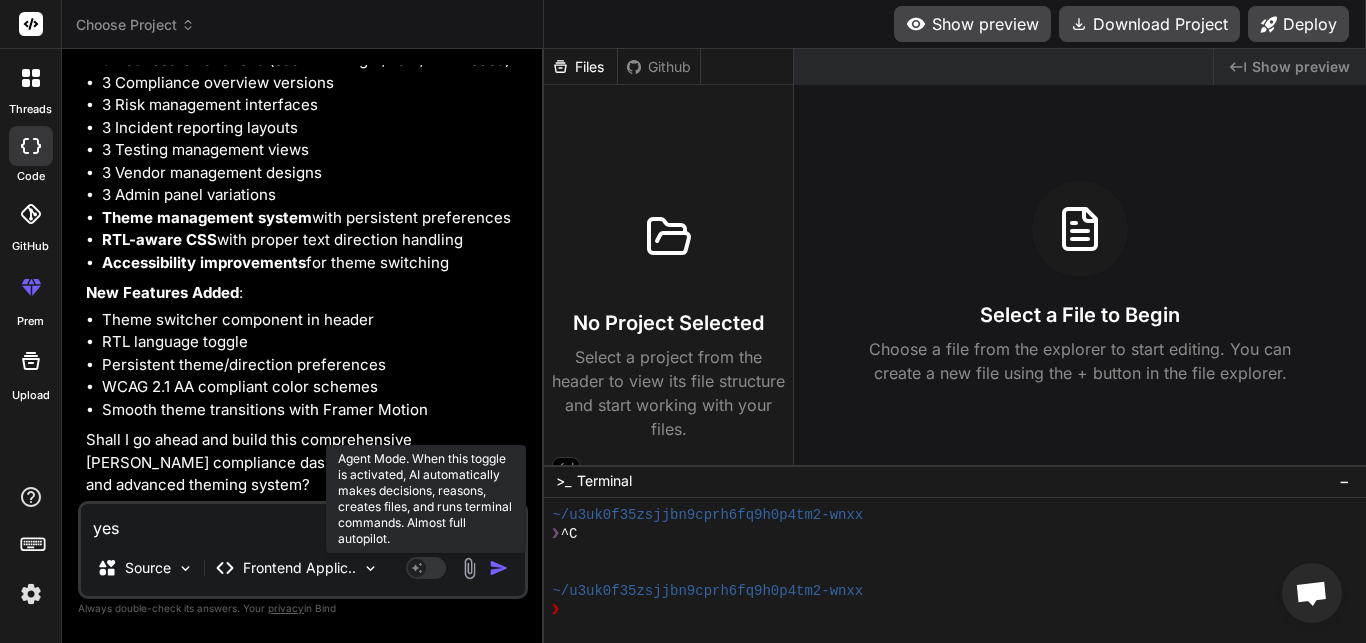 click 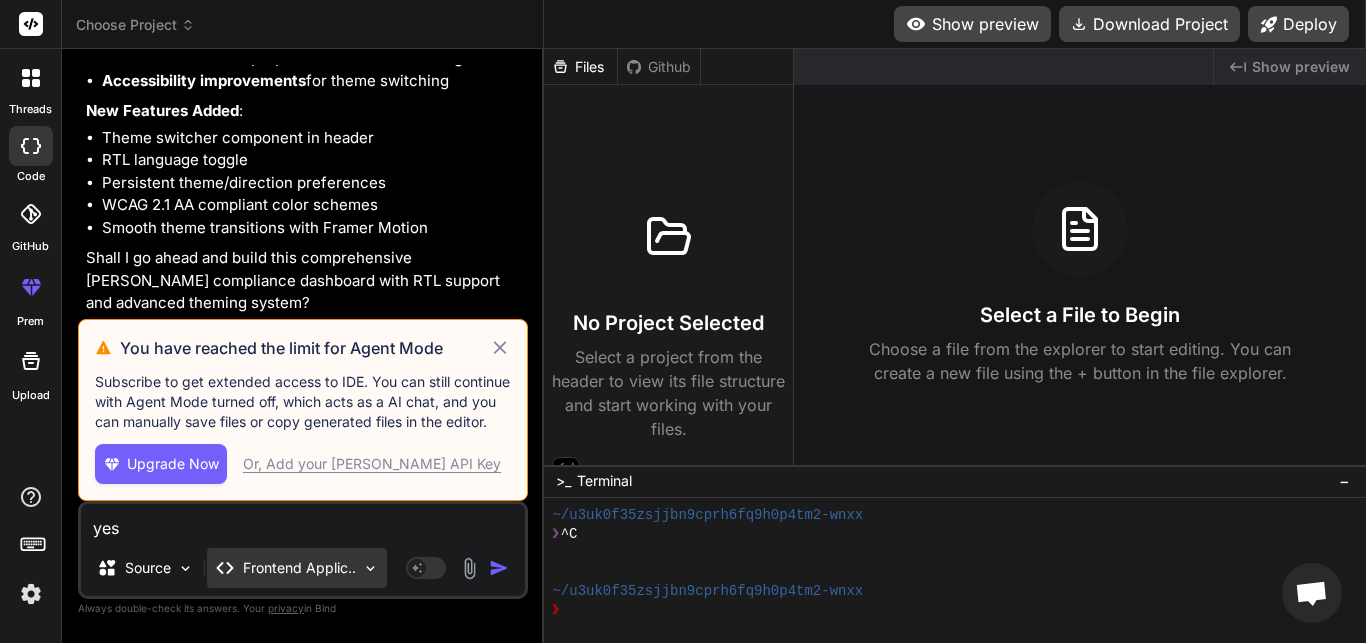 click on "Frontend Applic.." at bounding box center [299, 568] 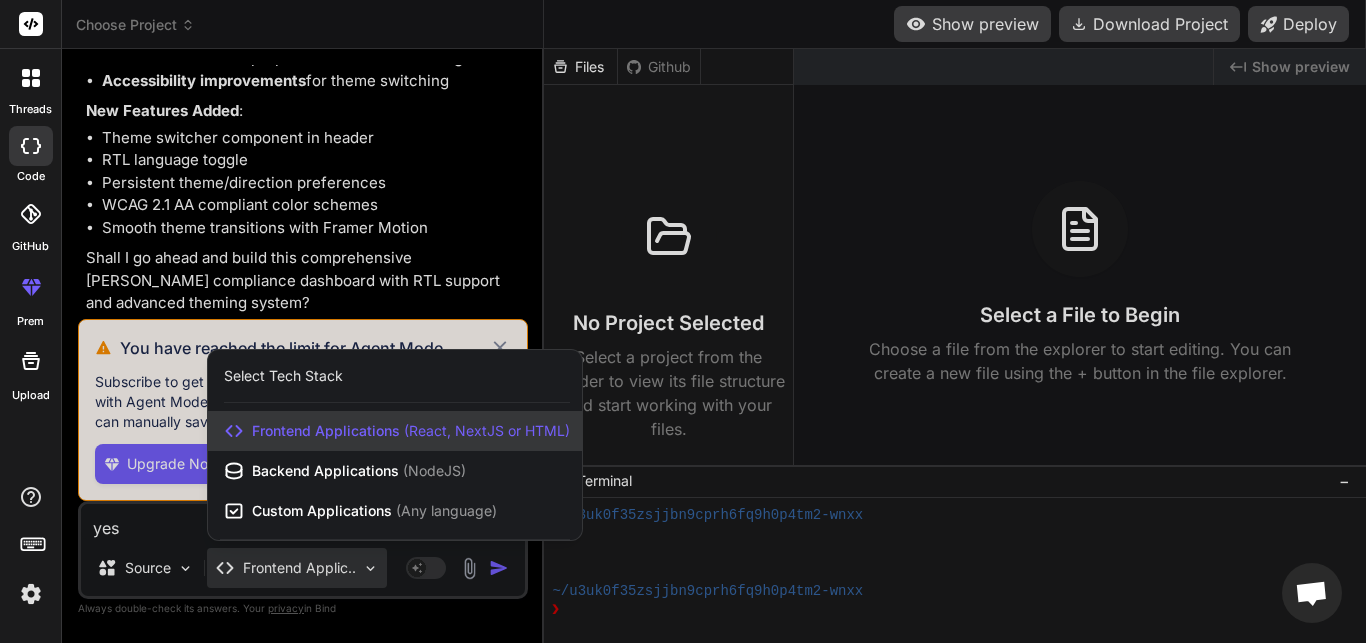 click at bounding box center [683, 321] 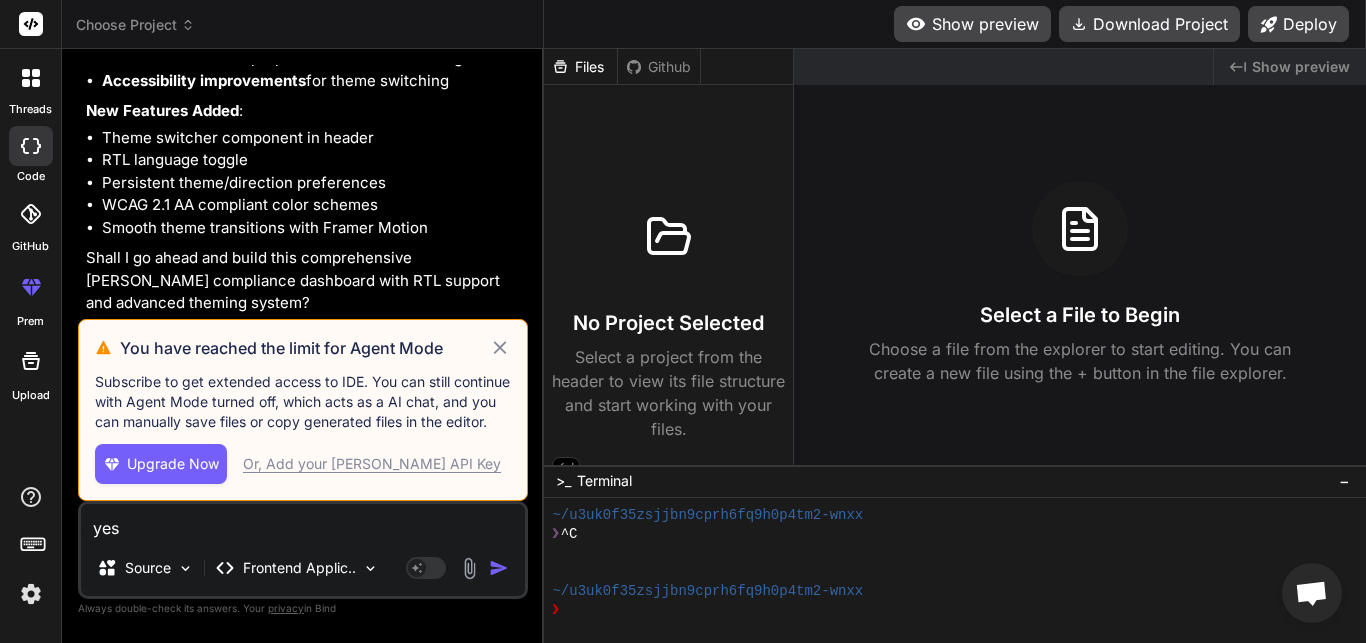 click 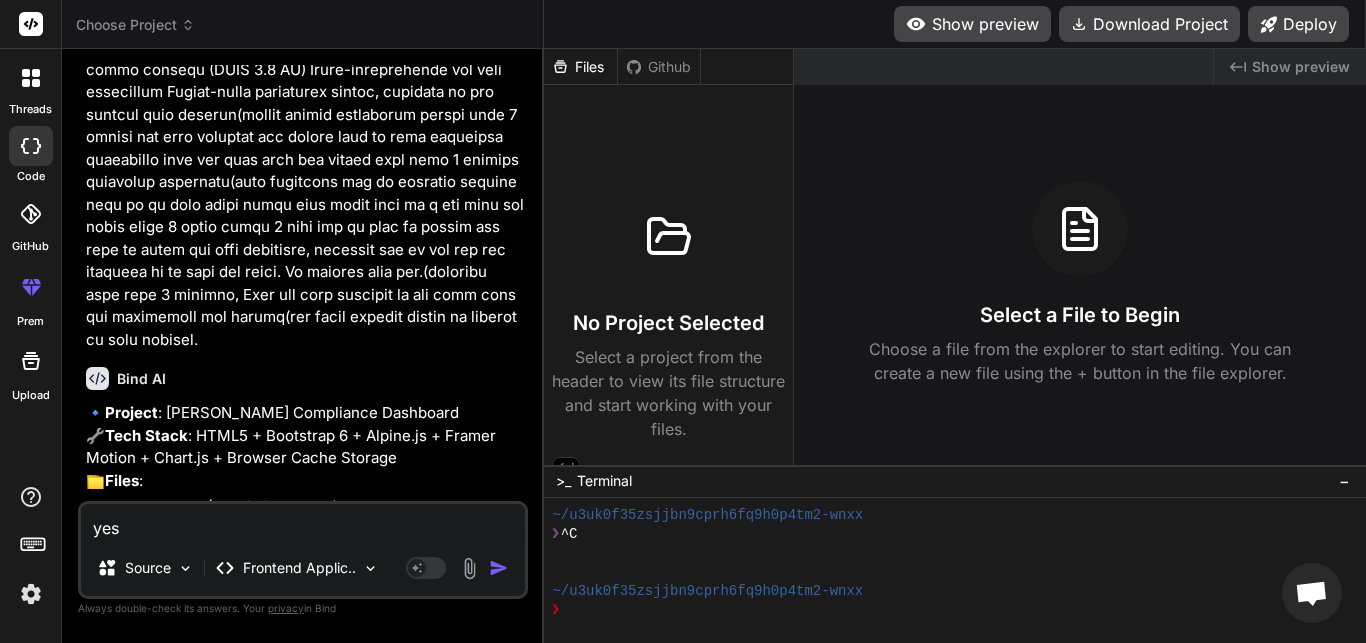 scroll, scrollTop: 1158, scrollLeft: 0, axis: vertical 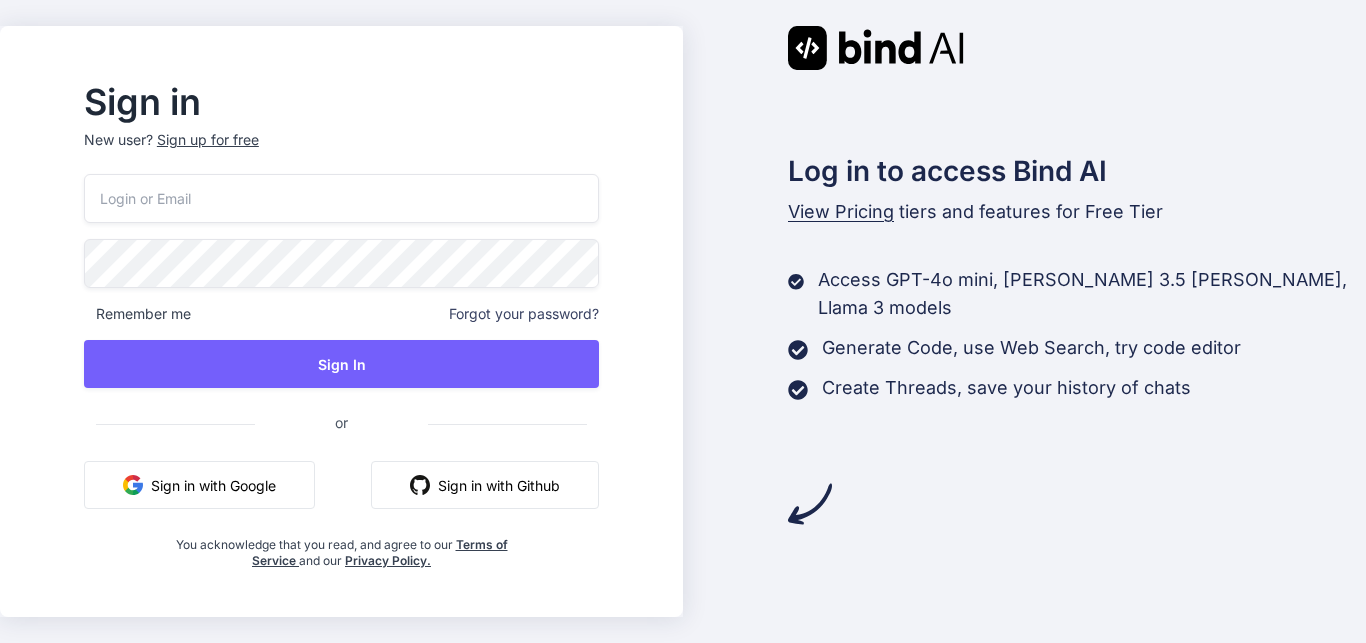 click on "Sign in with Google" at bounding box center (199, 485) 